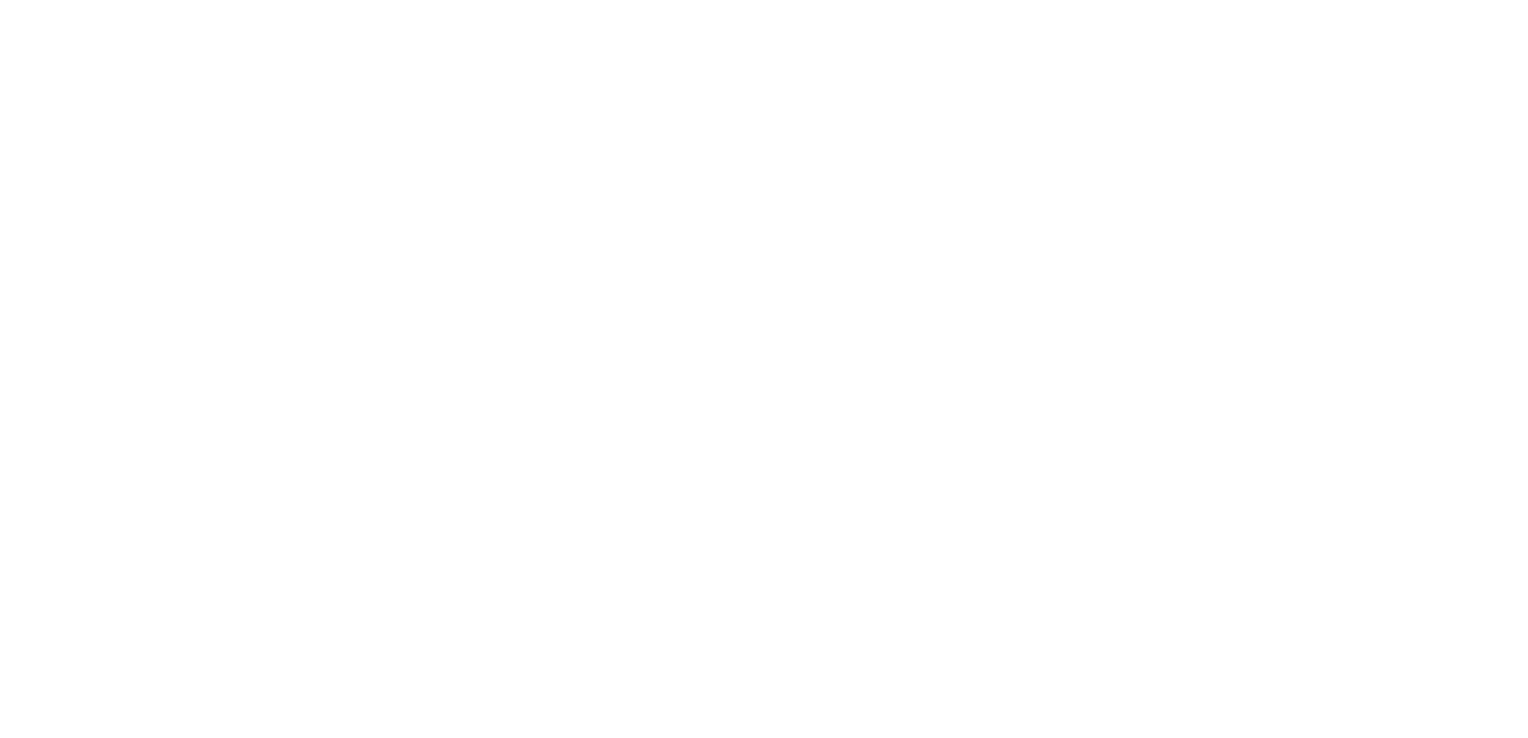 scroll, scrollTop: 0, scrollLeft: 0, axis: both 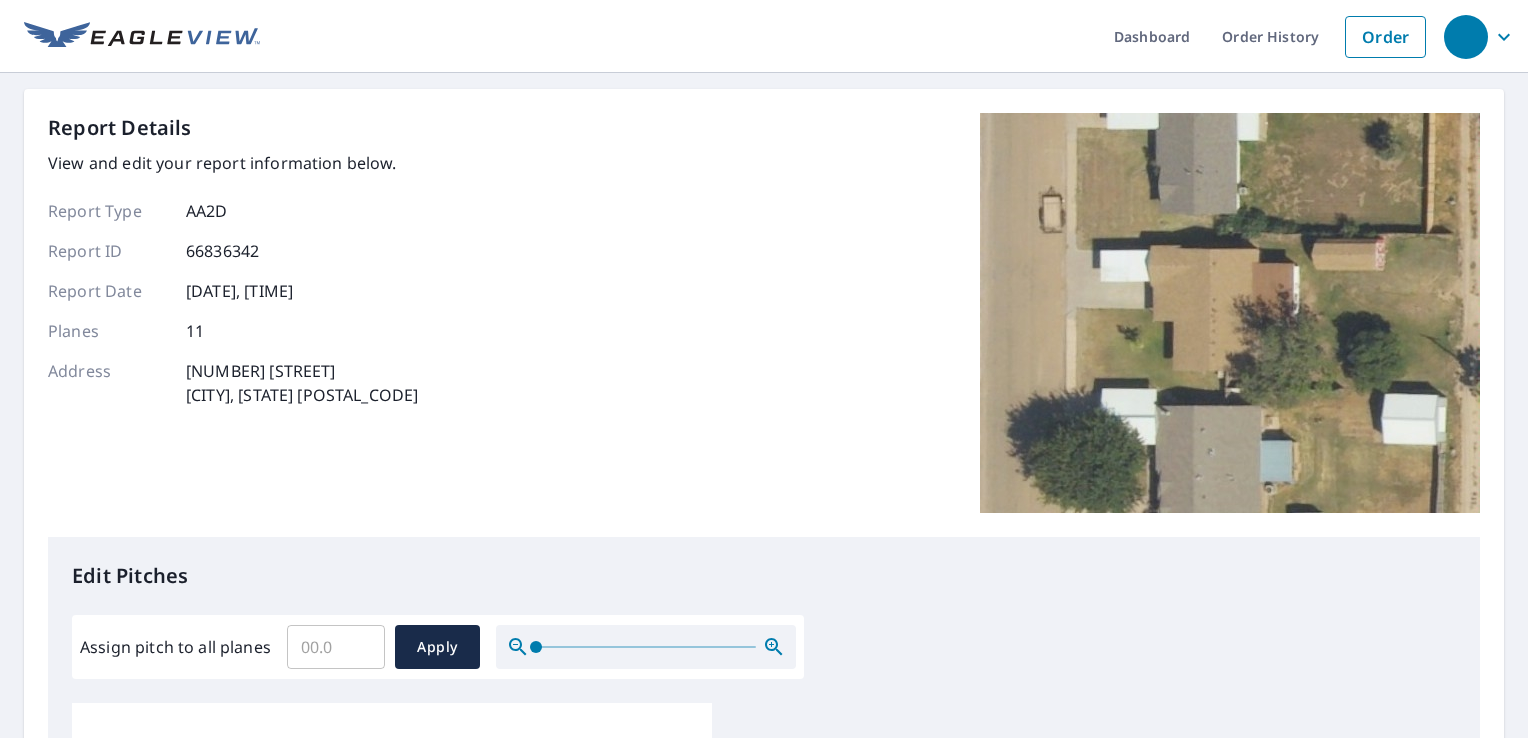 click on "Assign pitch to all planes" at bounding box center (336, 647) 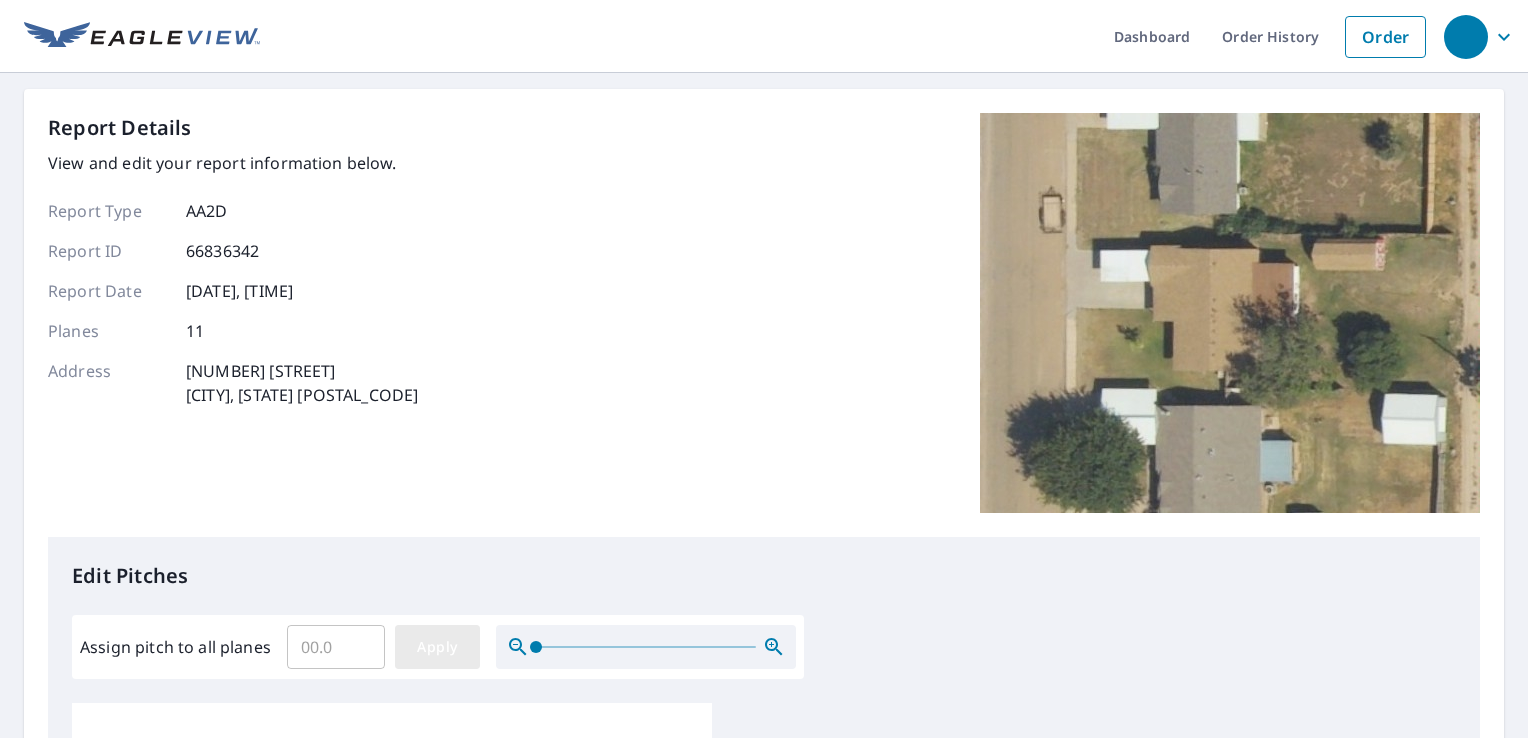 click on "Apply" at bounding box center [437, 647] 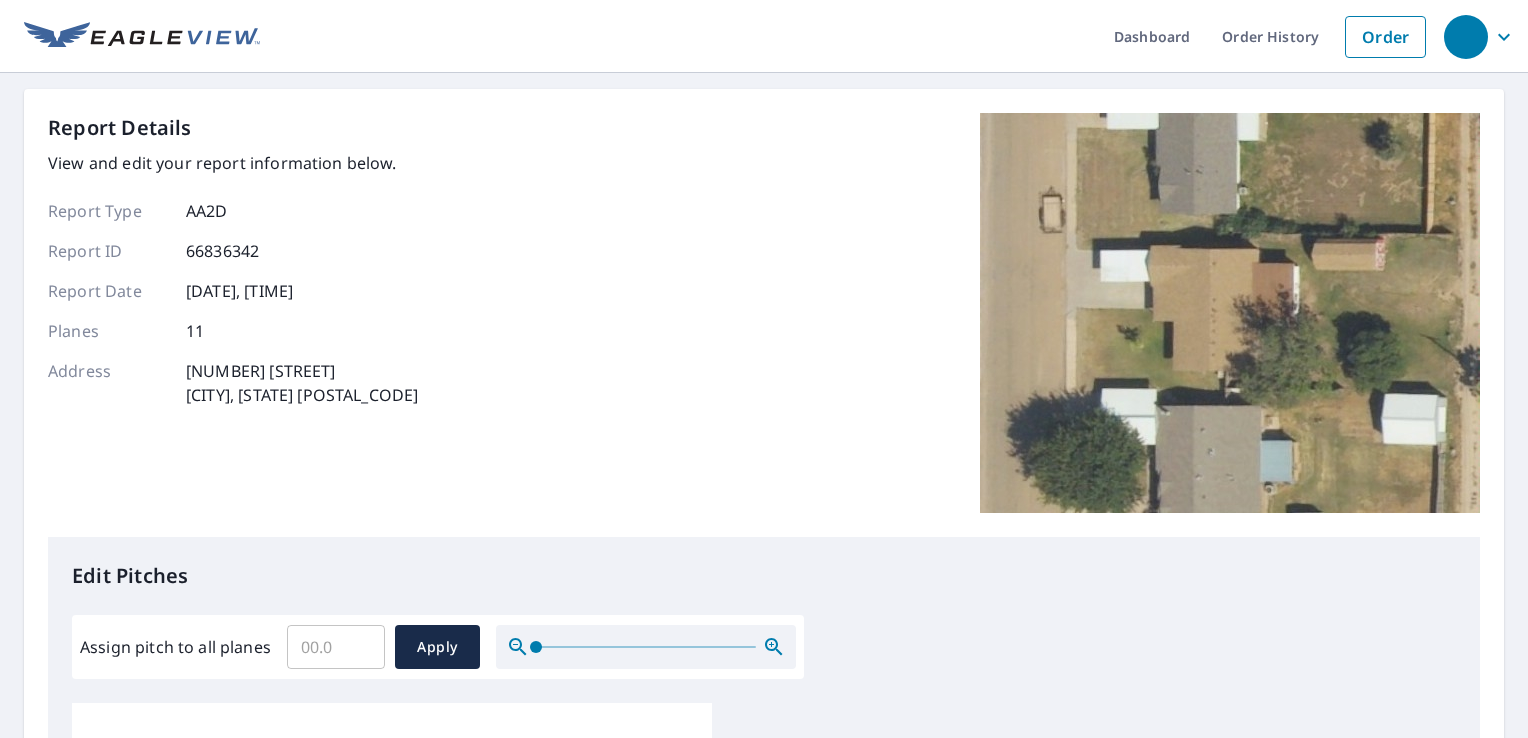 click on "Assign pitch to all planes" at bounding box center [336, 647] 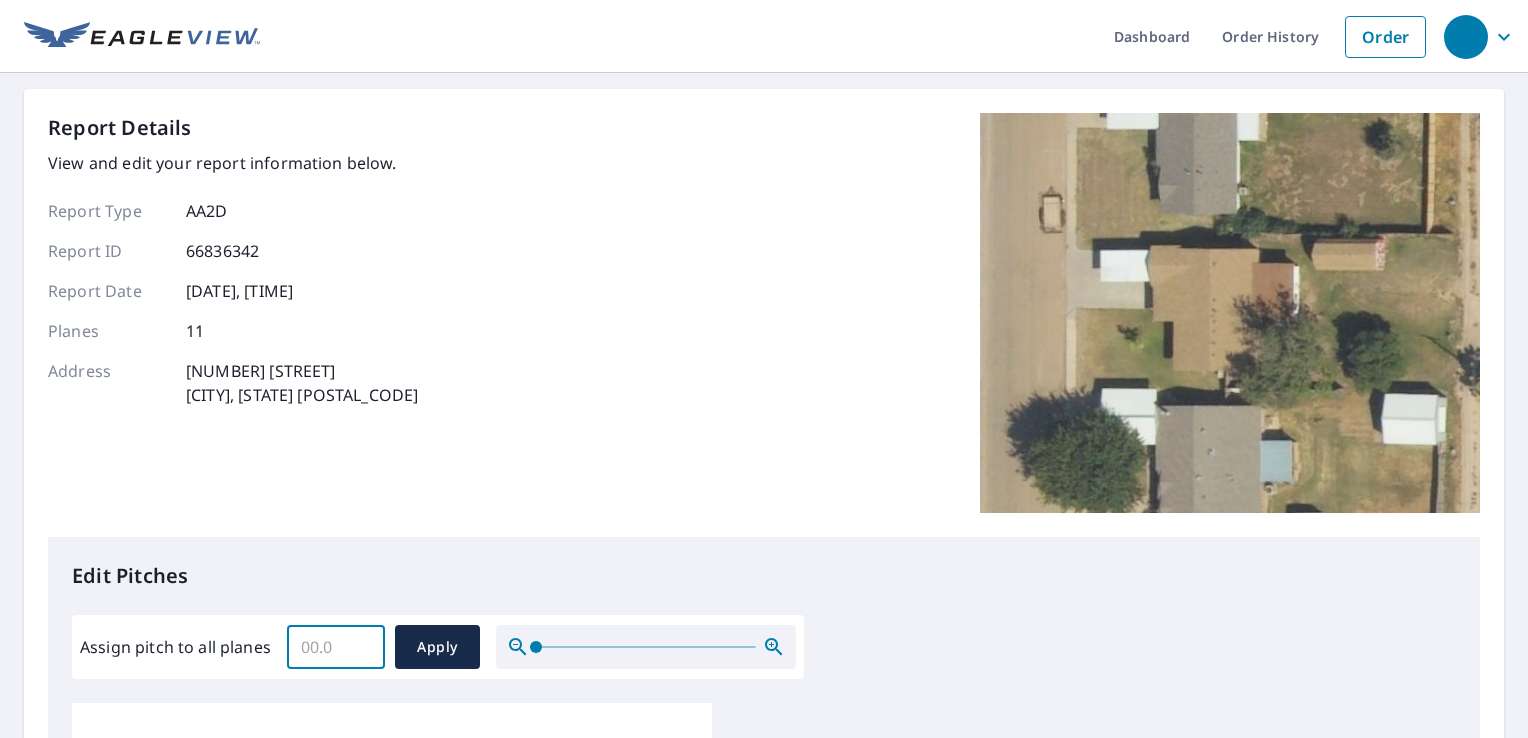 click on "Assign pitch to all planes" at bounding box center [336, 647] 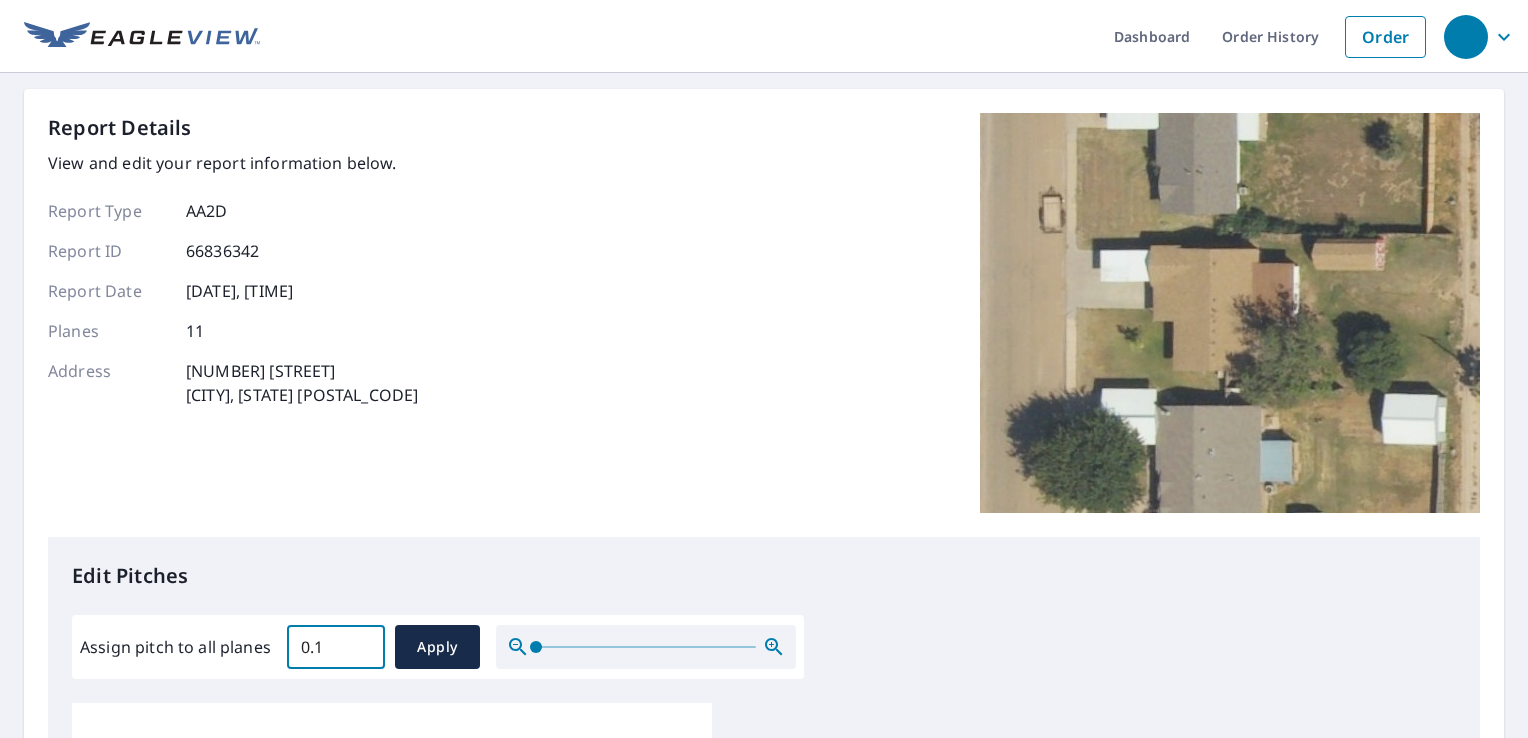 click on "0.1" at bounding box center [336, 647] 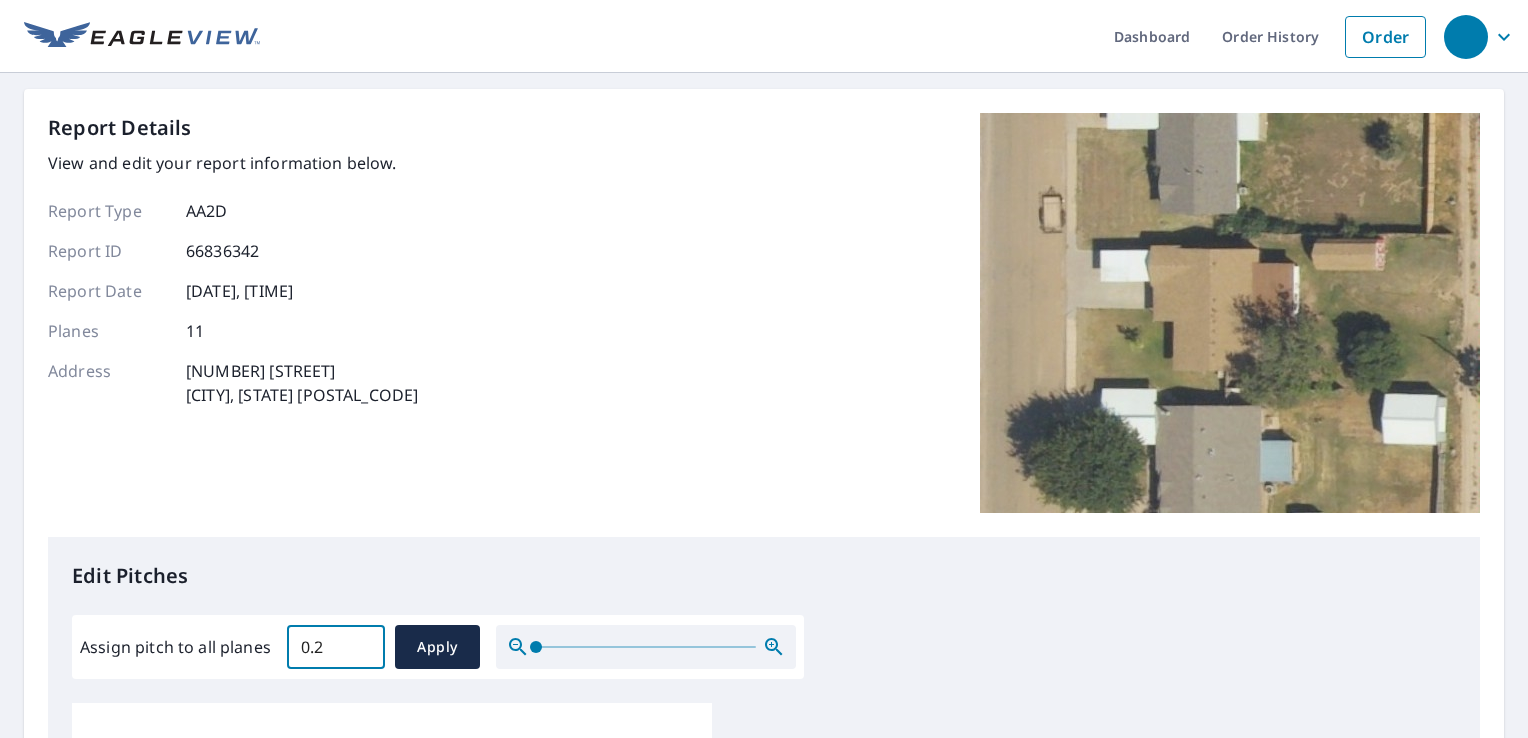 click on "0.2" at bounding box center (336, 647) 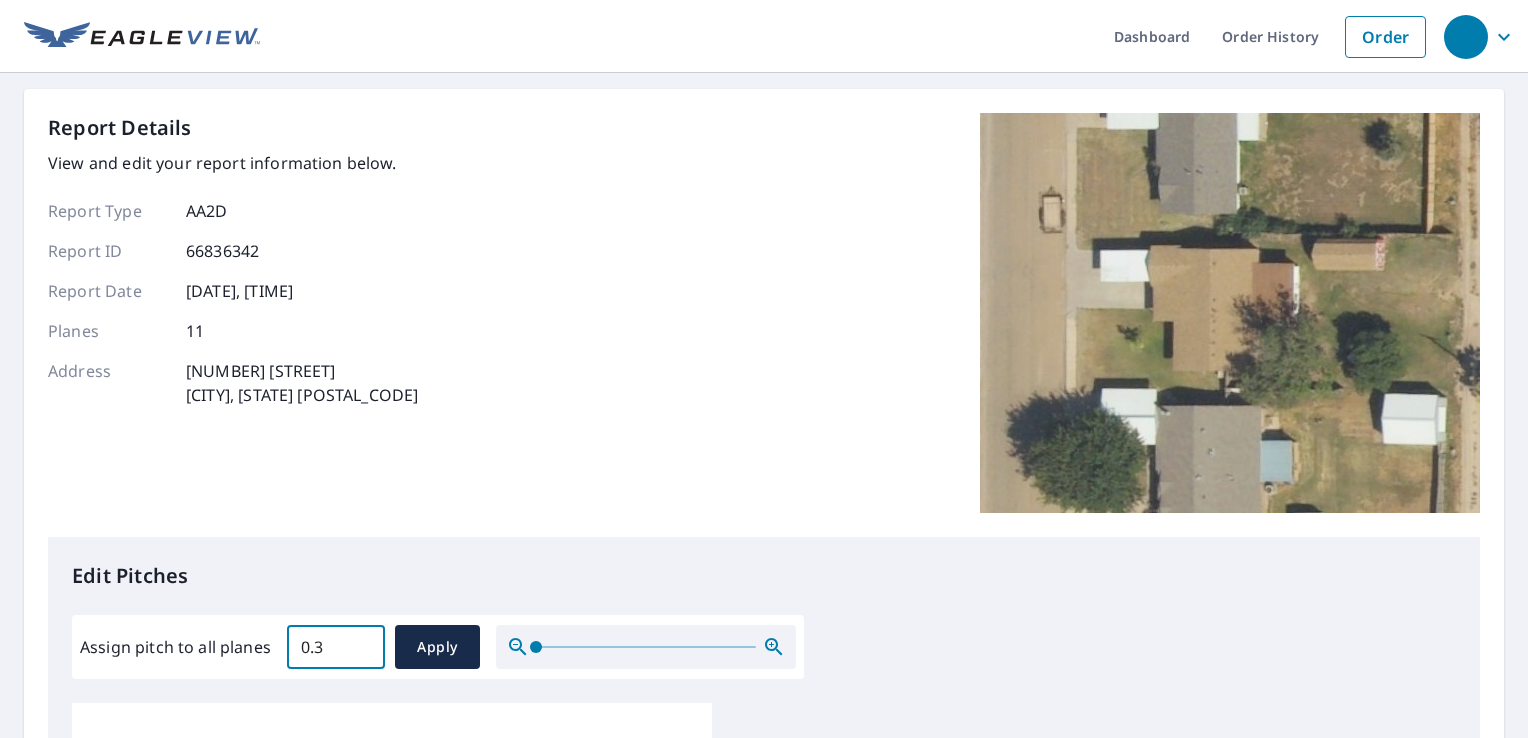 click on "0.3" at bounding box center (336, 647) 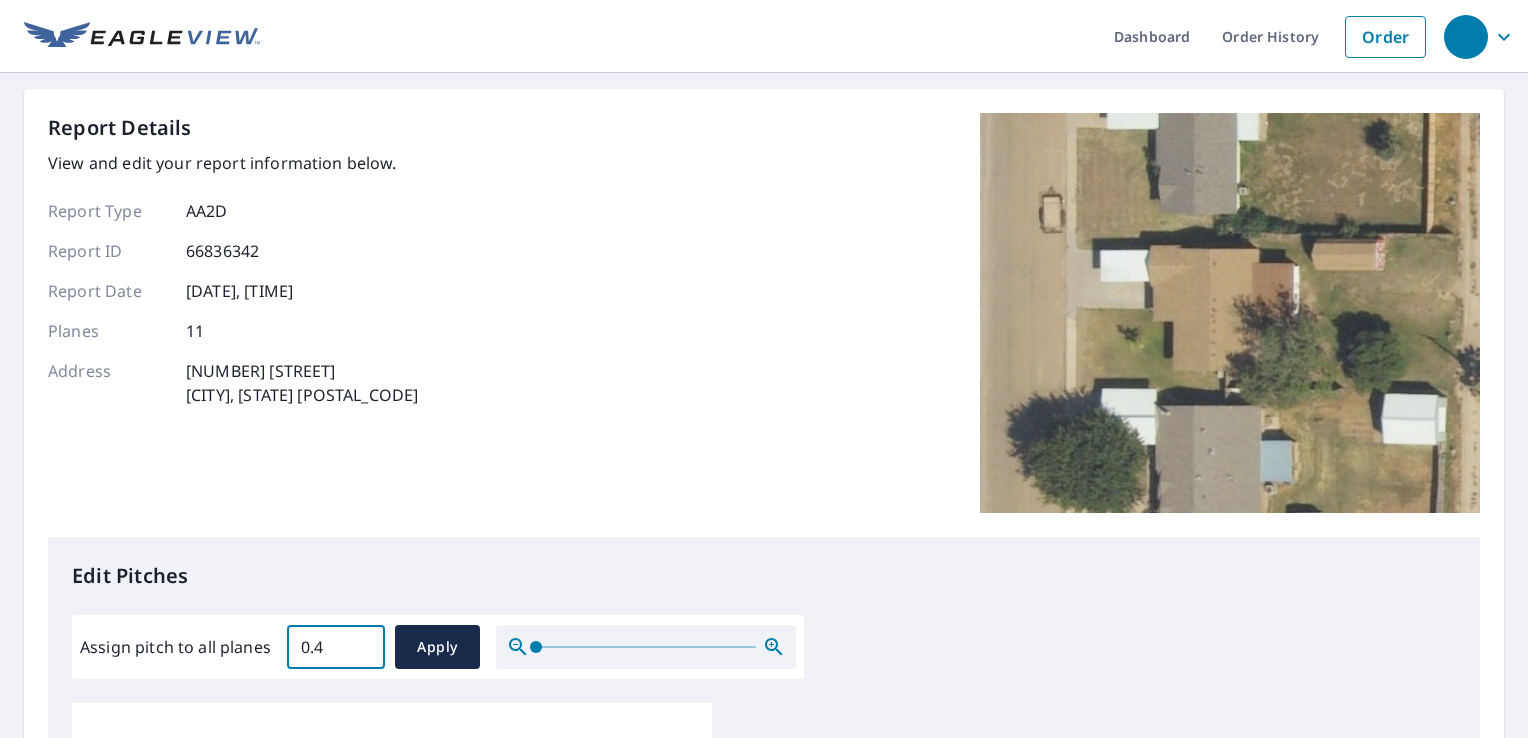 click on "0.4" at bounding box center (336, 647) 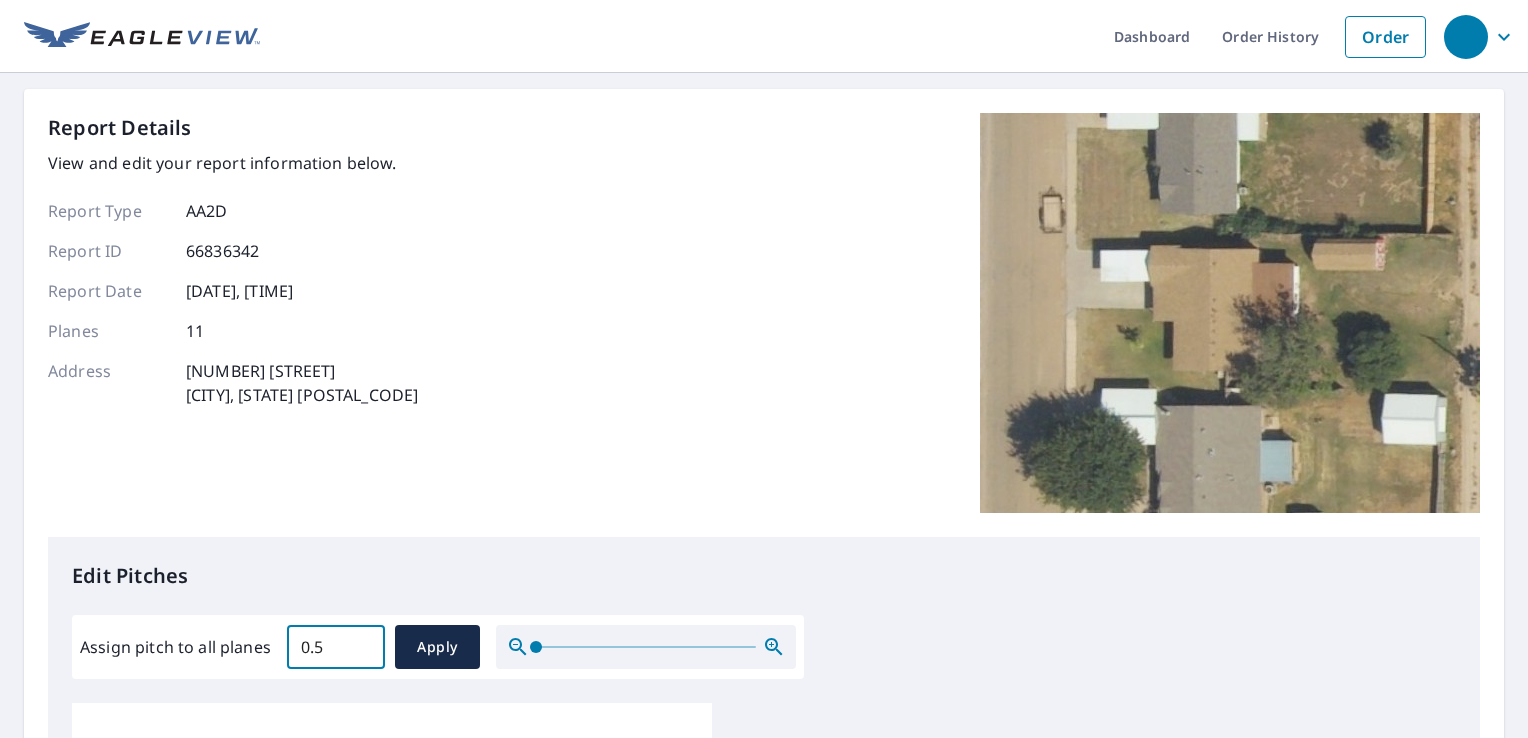 click on "0.5" at bounding box center (336, 647) 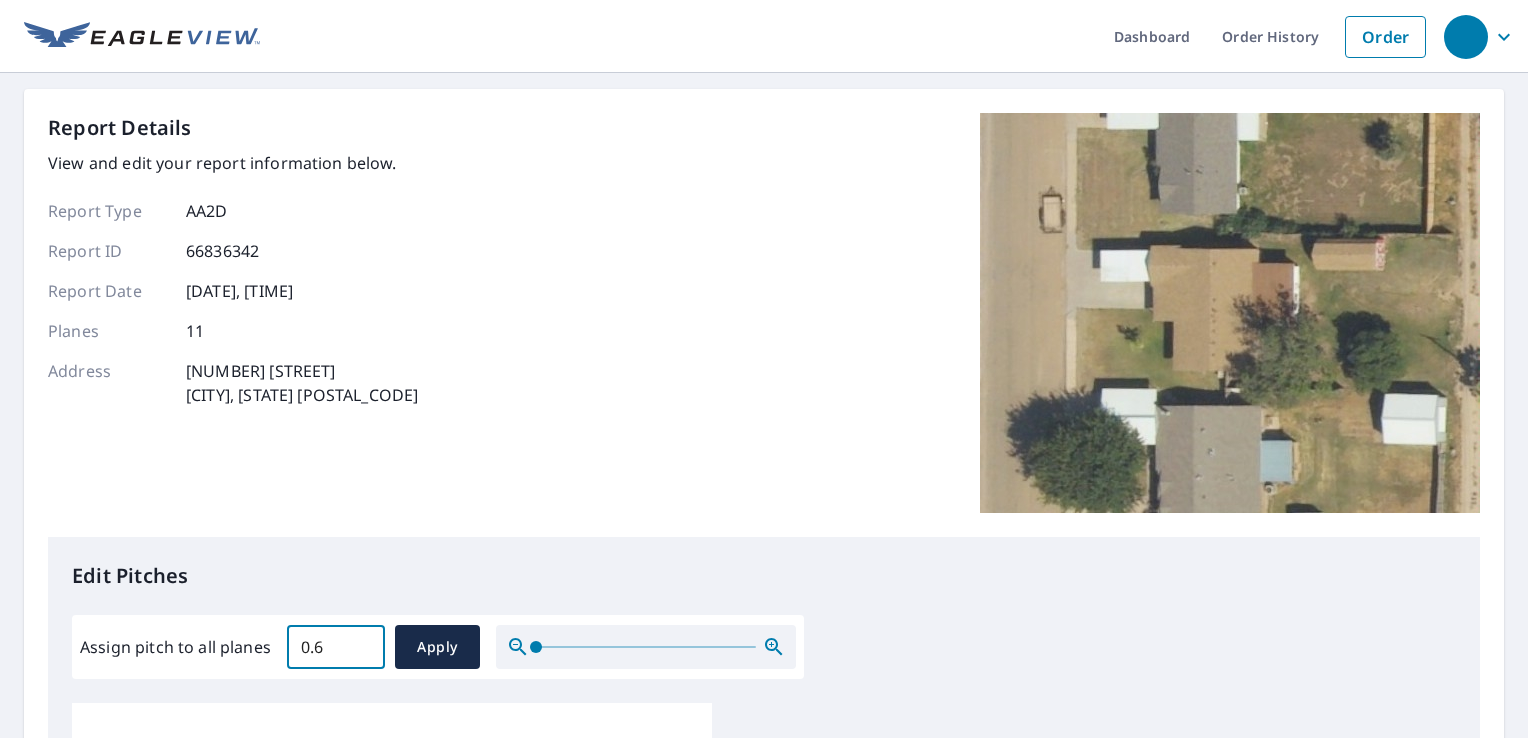 click on "0.6" at bounding box center (336, 647) 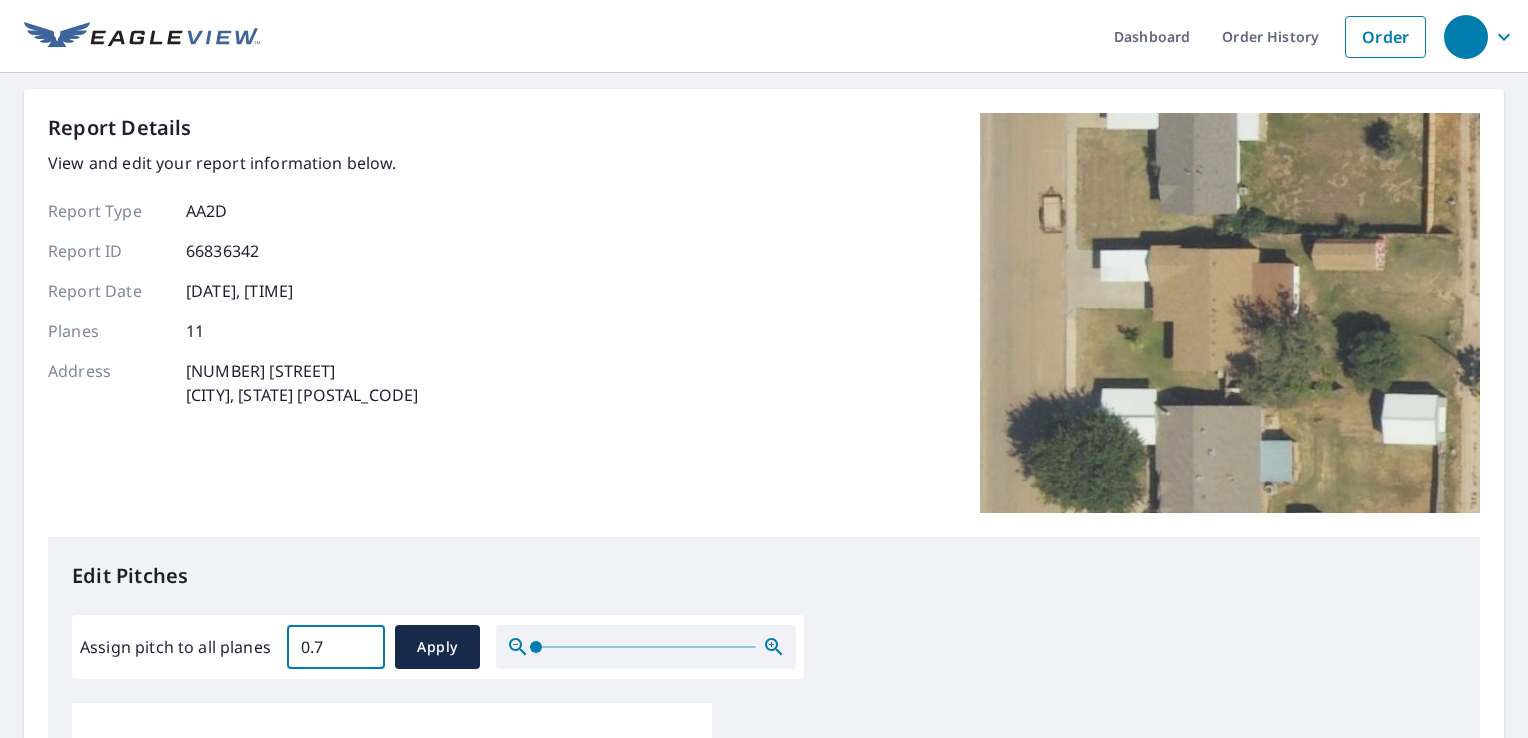 click on "0.7" at bounding box center [336, 647] 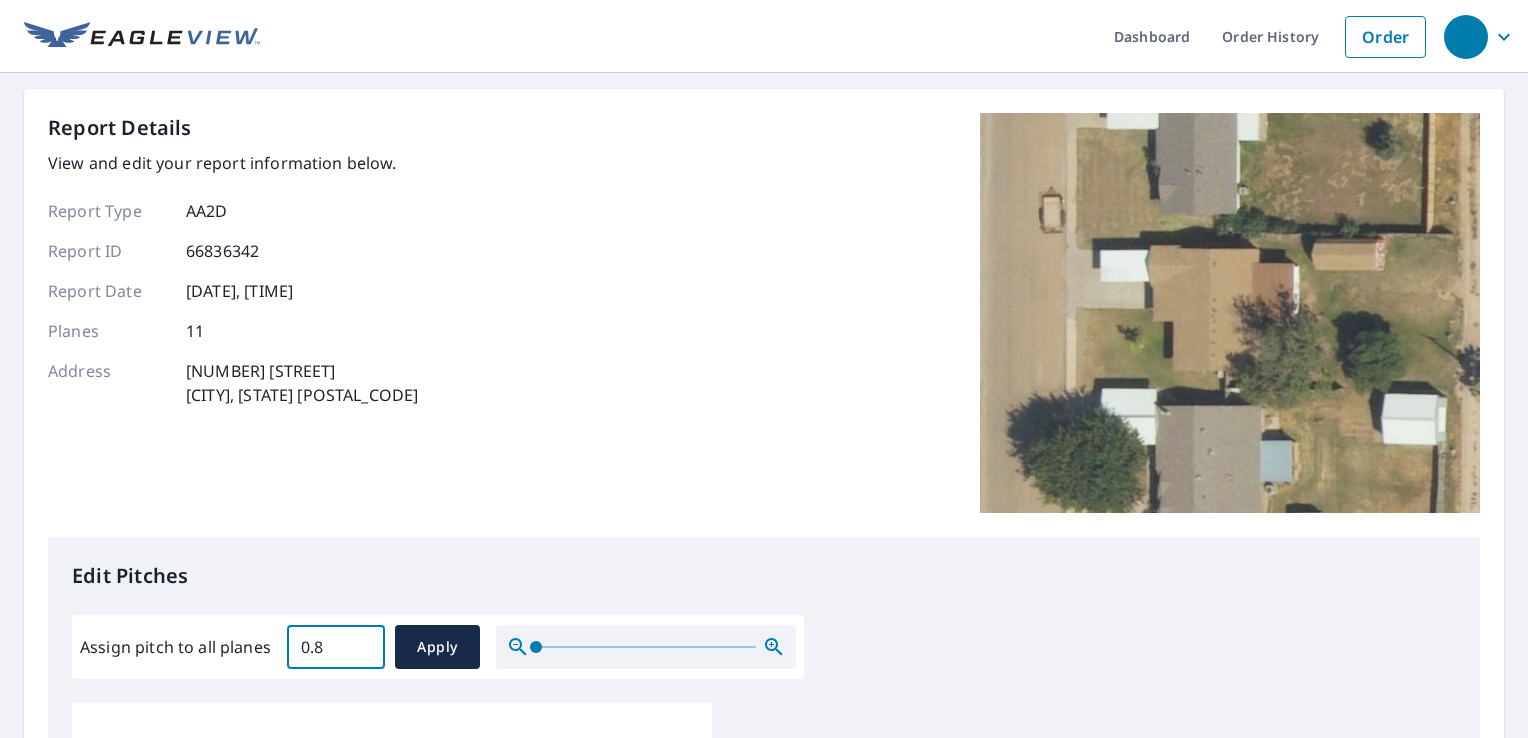 click on "0.8" at bounding box center (336, 647) 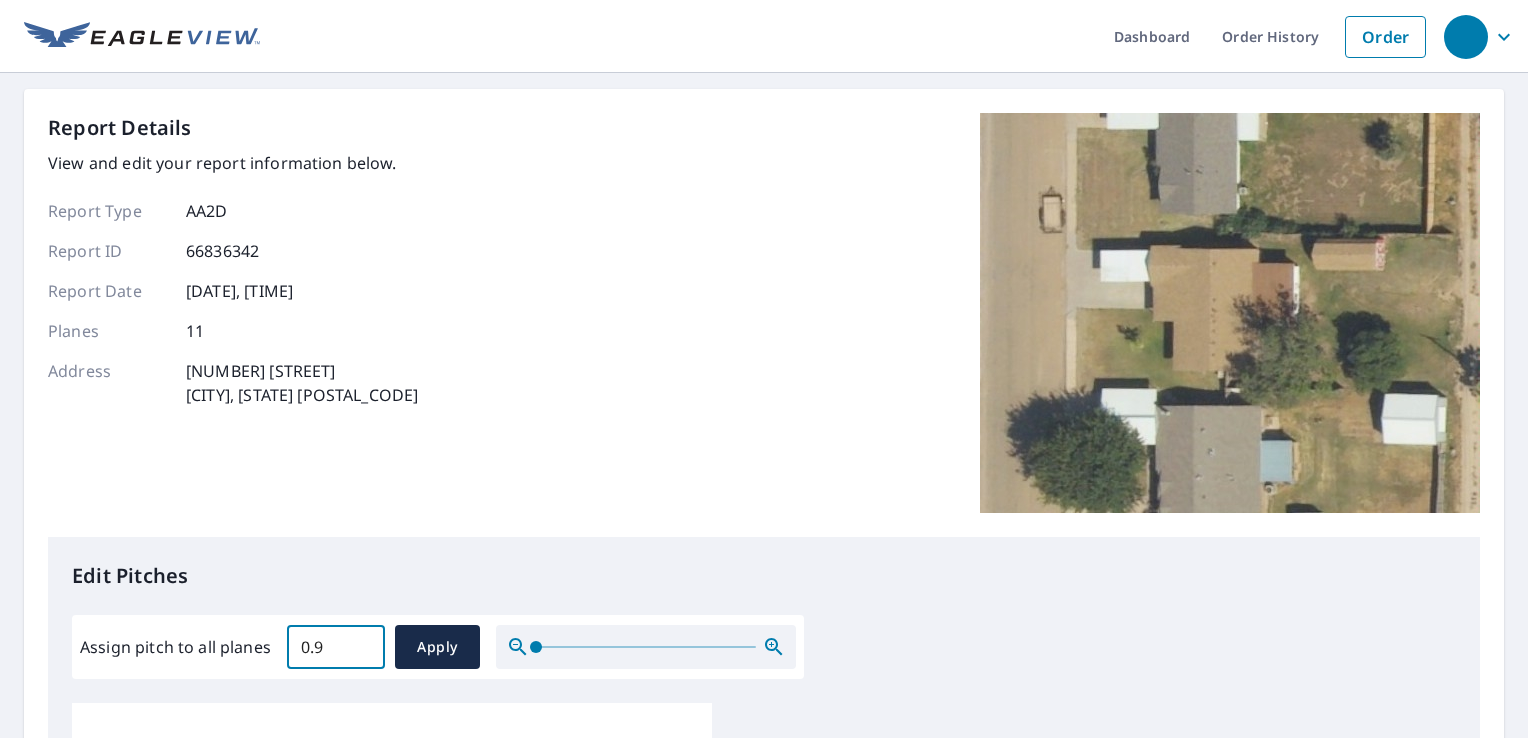 click on "0.9" at bounding box center [336, 647] 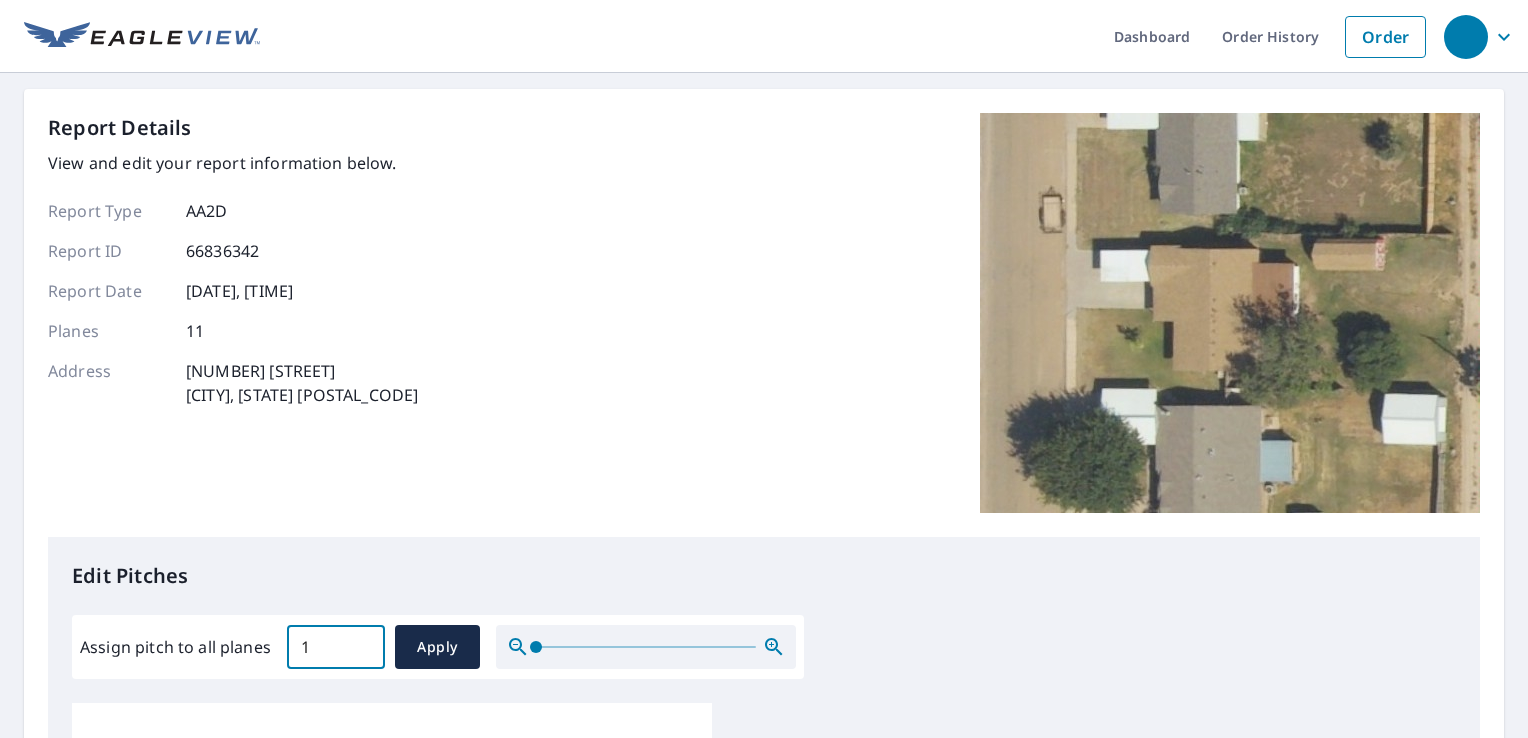 click on "1" at bounding box center [336, 647] 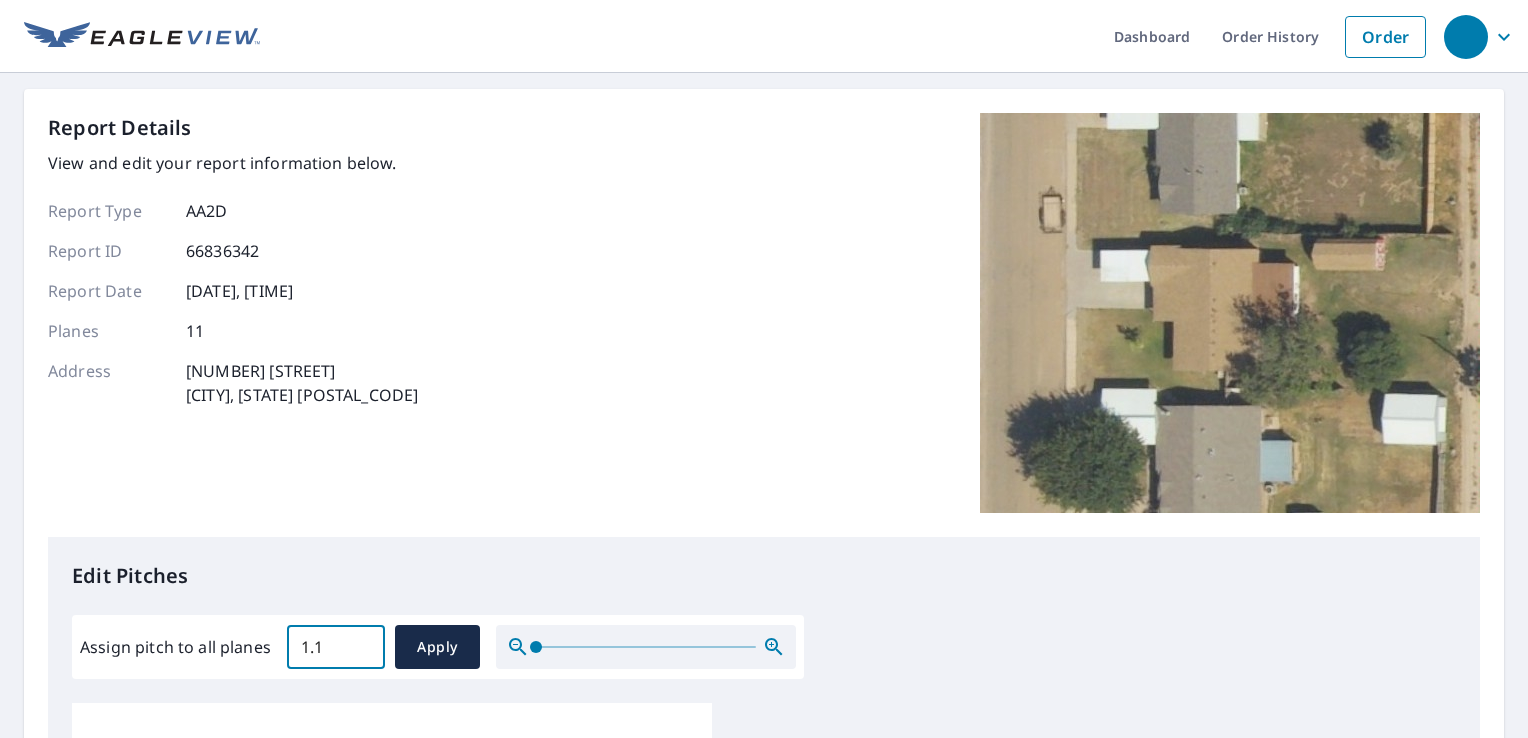 click on "1.1" at bounding box center (336, 647) 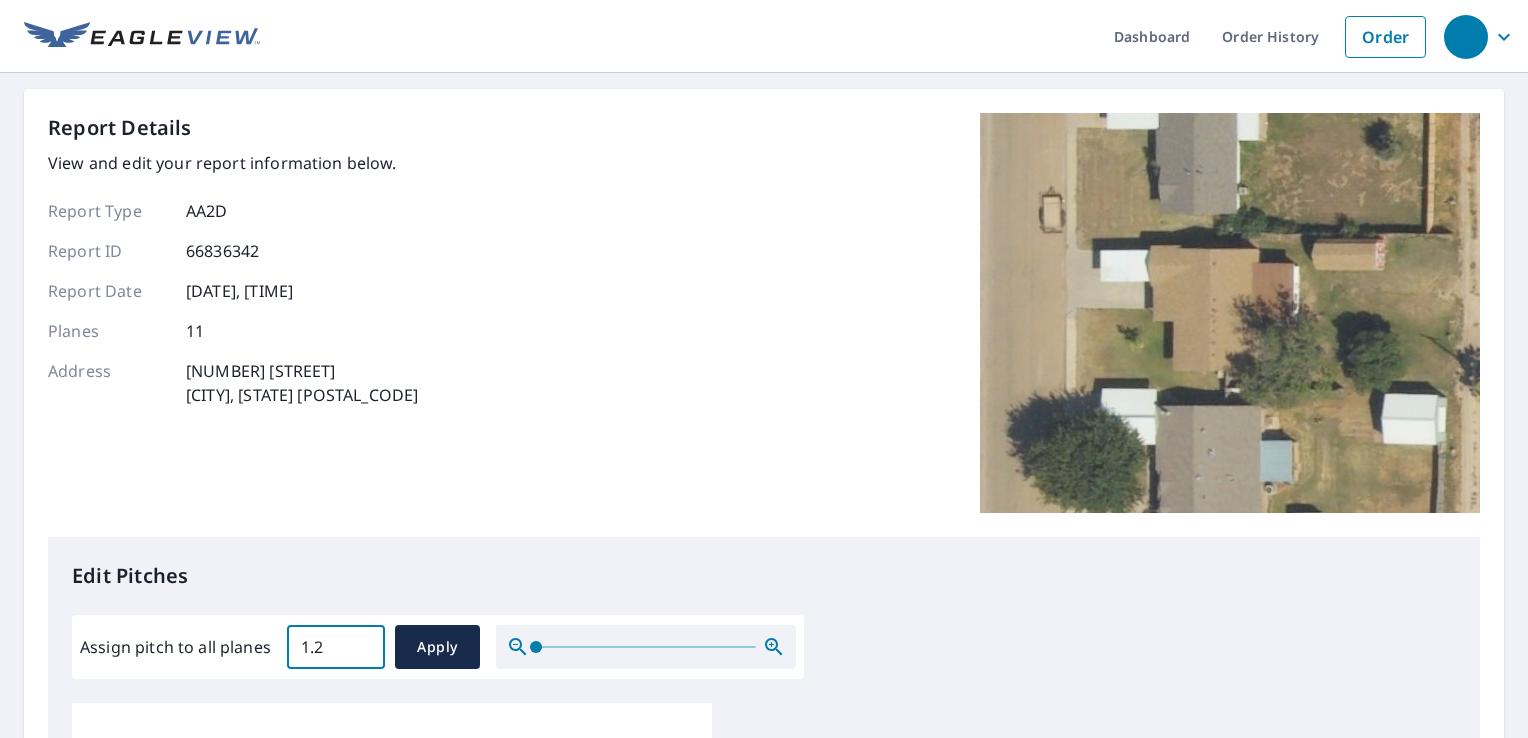 click on "1.2" at bounding box center (336, 647) 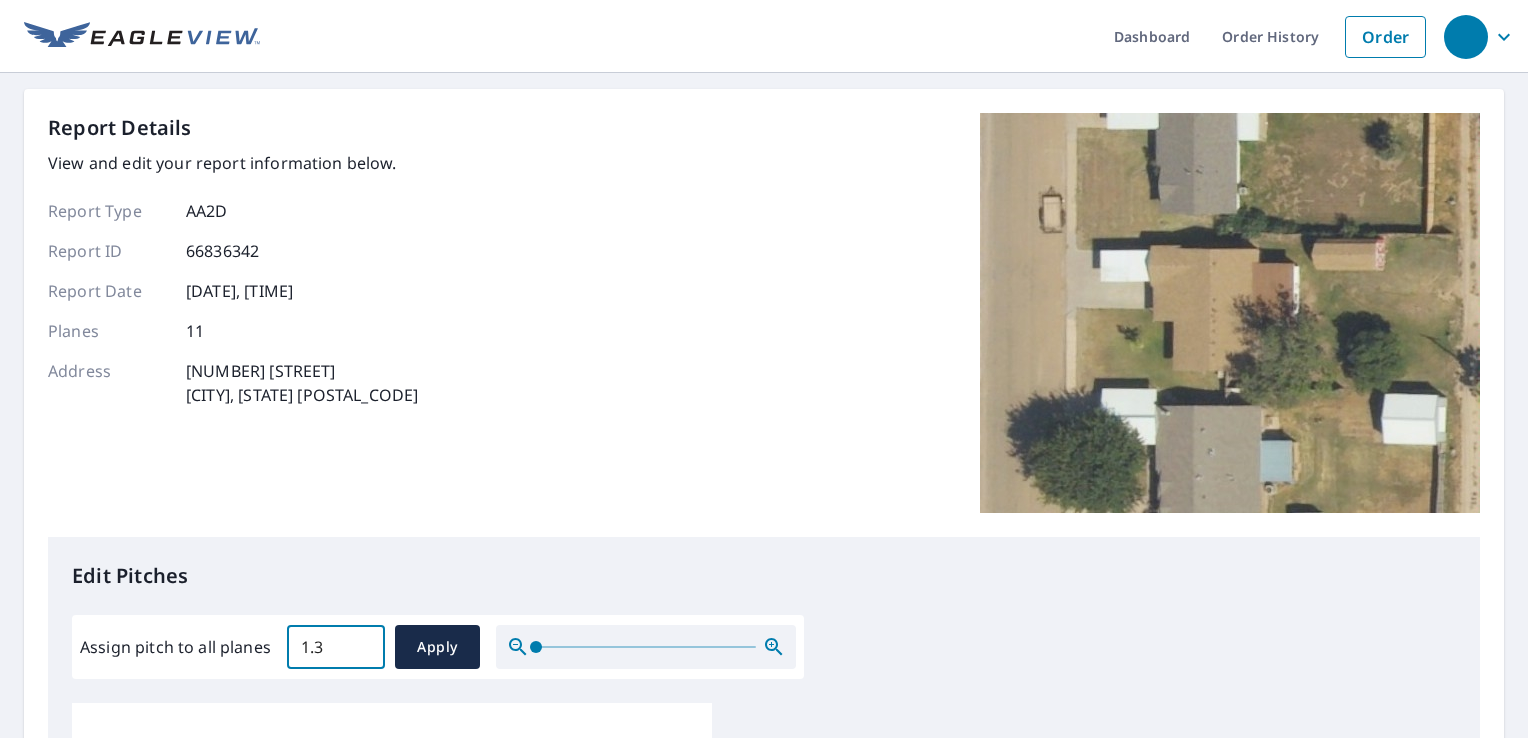 click on "1.3" at bounding box center [336, 647] 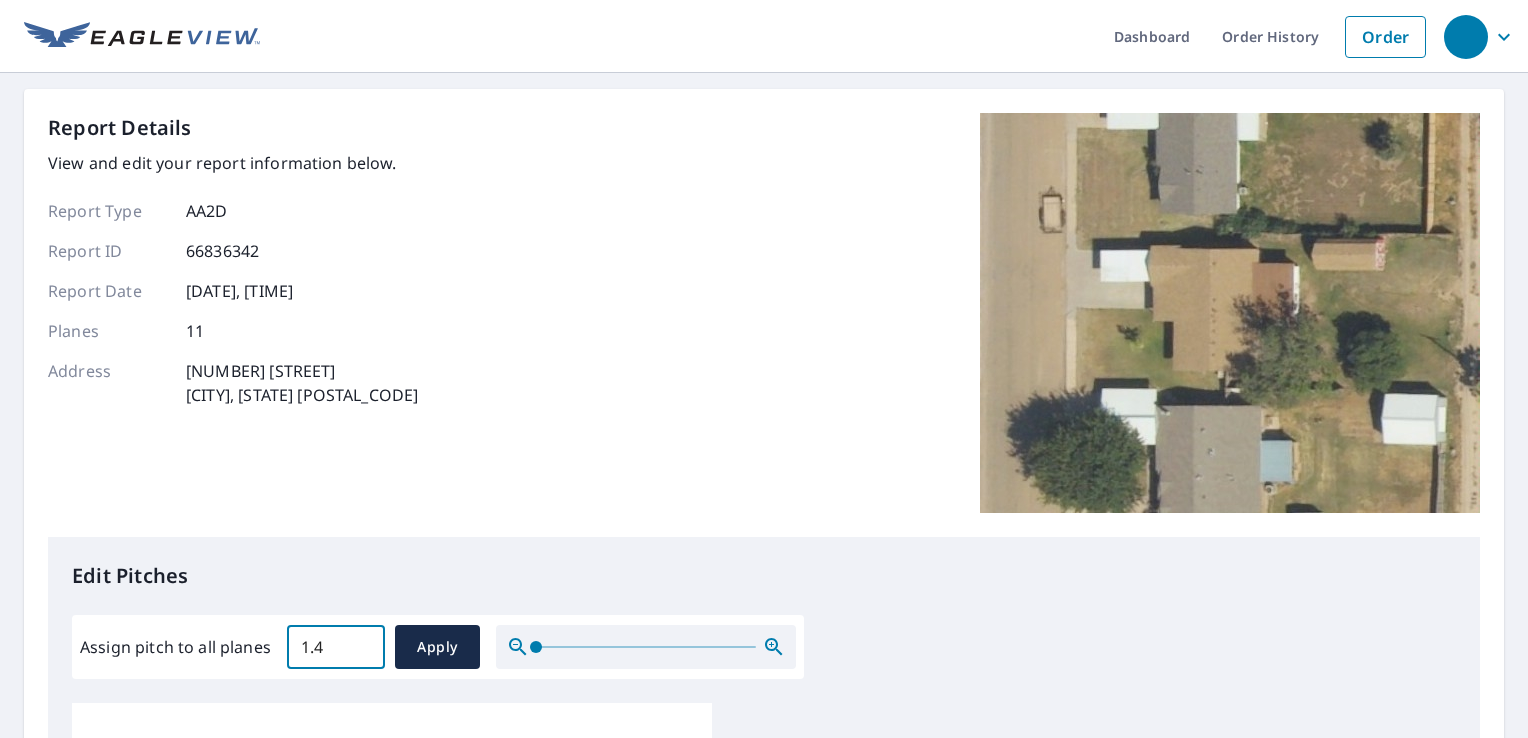 click on "1.4" at bounding box center (336, 647) 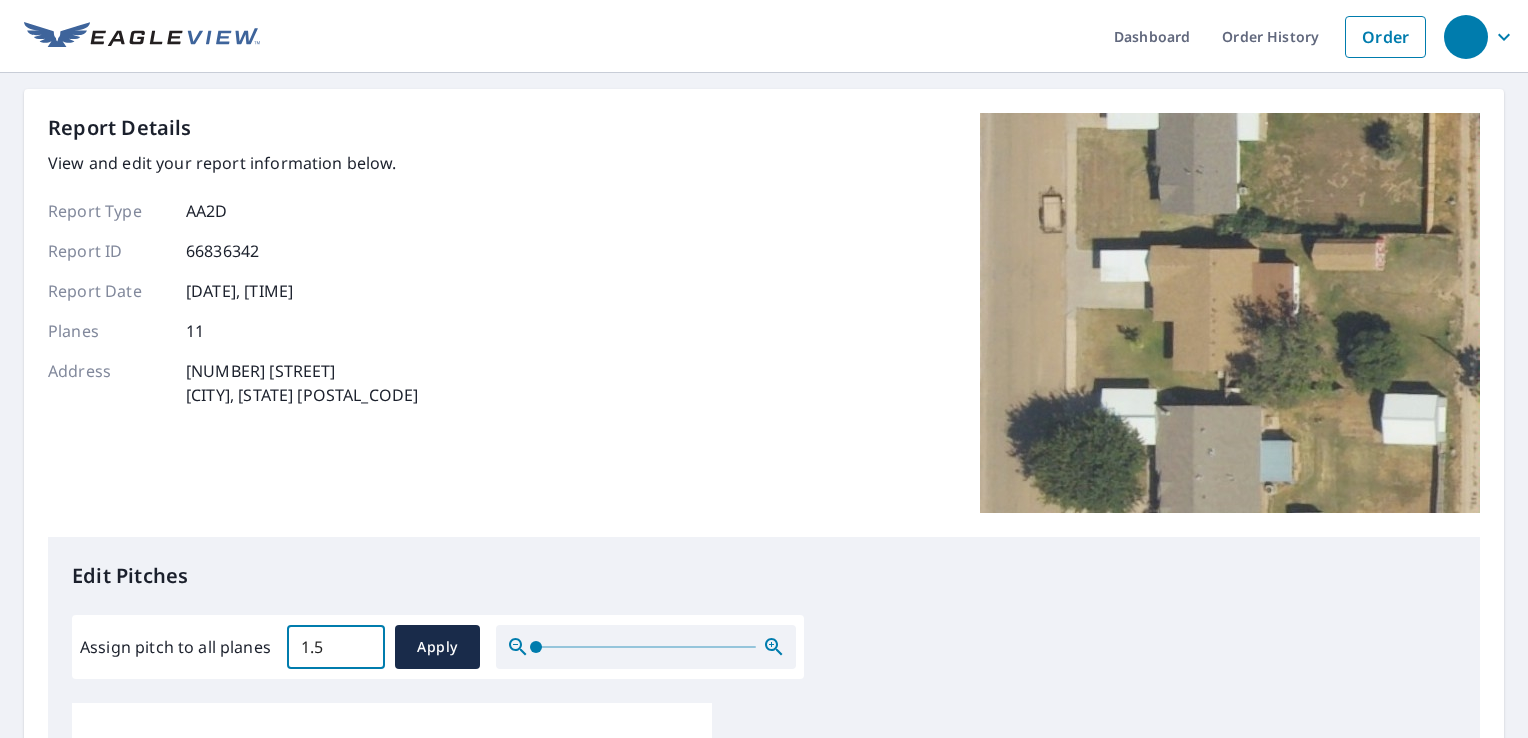 click on "1.5" at bounding box center (336, 647) 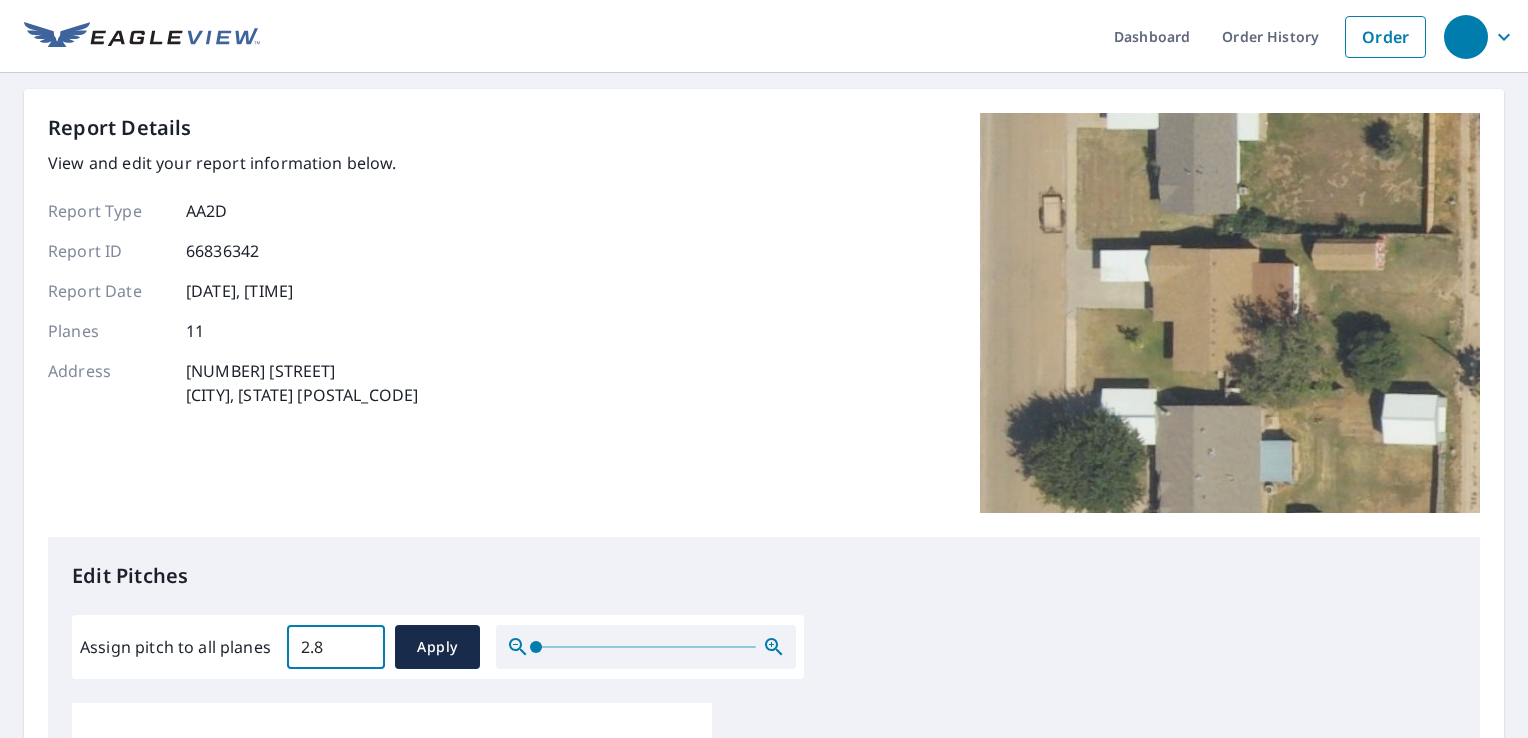 click on "2.8" at bounding box center (336, 647) 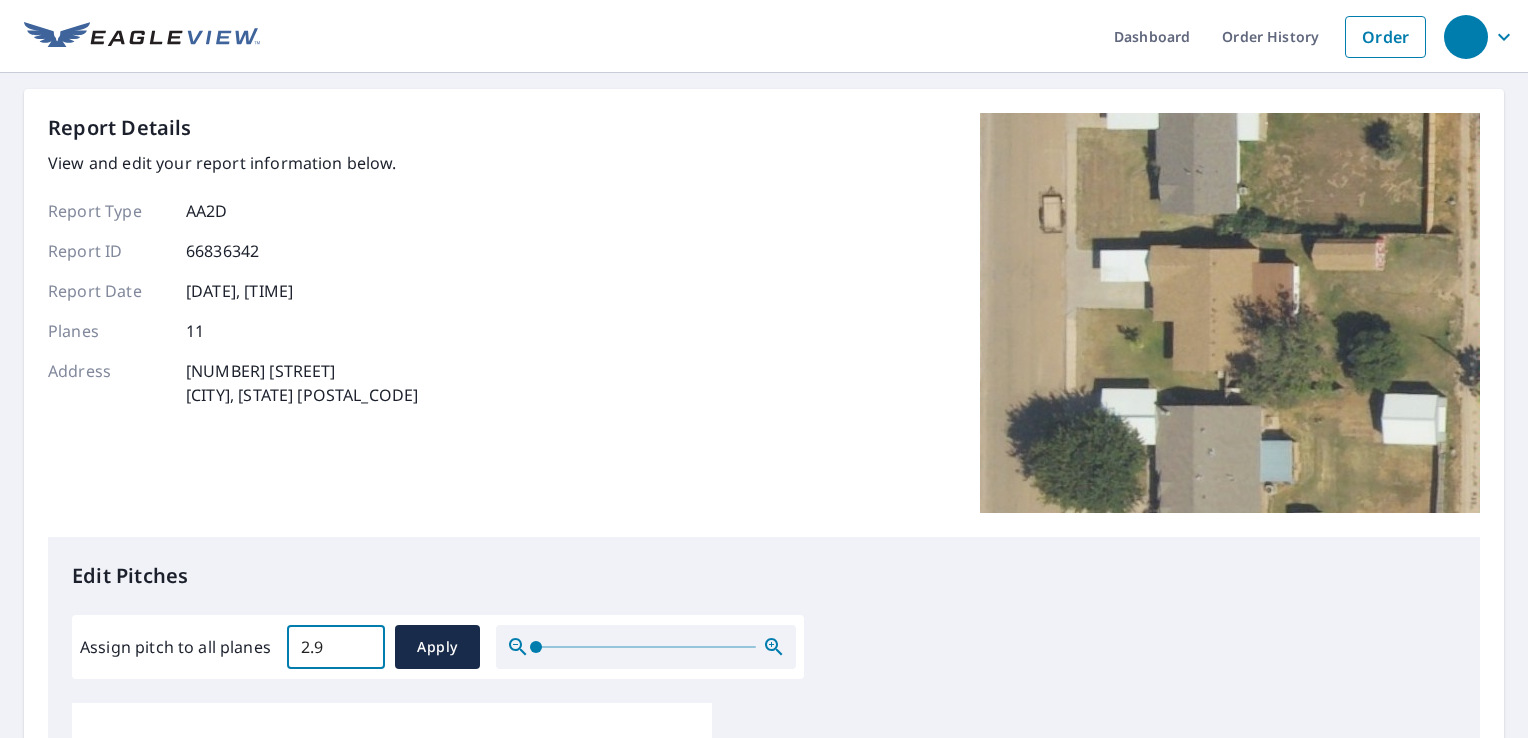 click on "2.9" at bounding box center (336, 647) 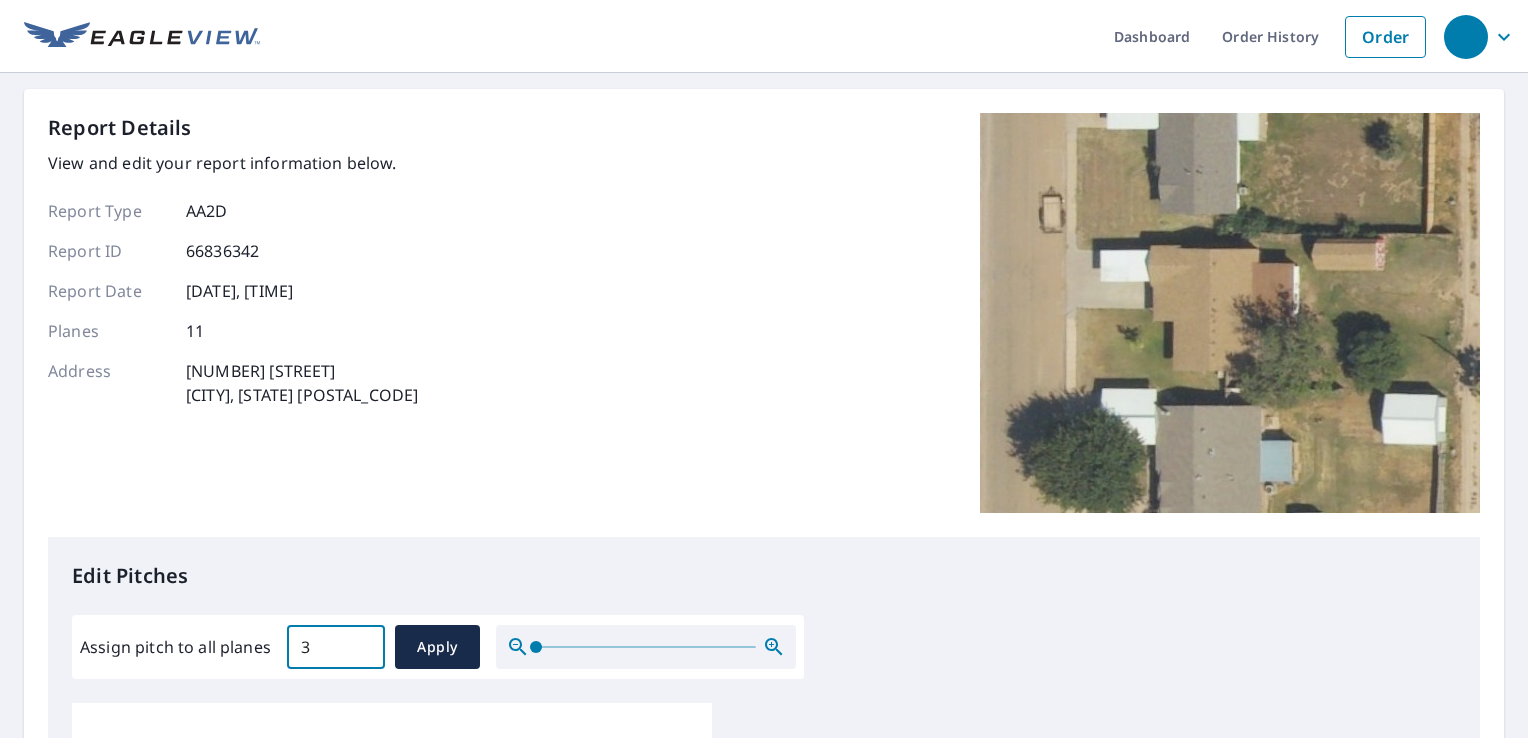 click on "3" at bounding box center [336, 647] 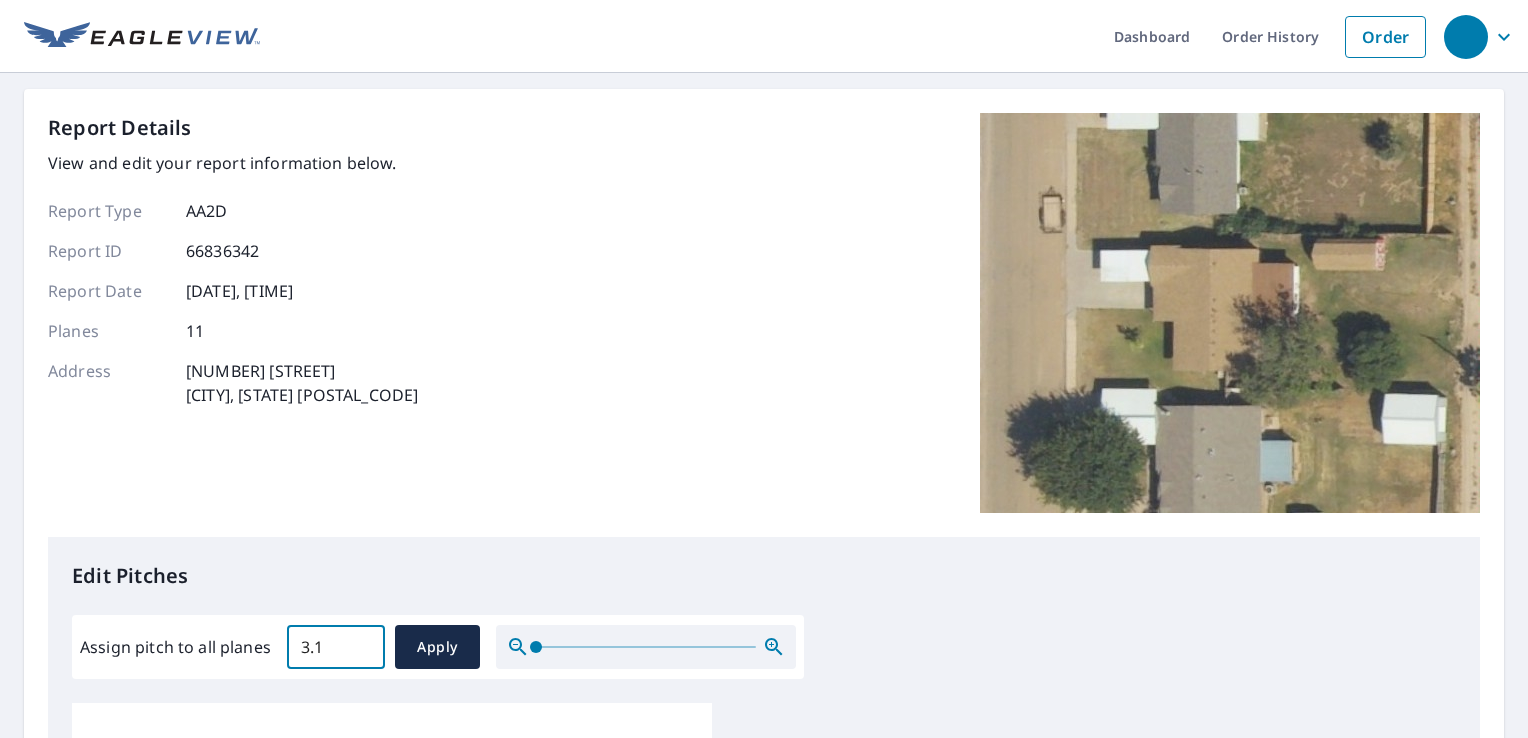 click on "3.1" at bounding box center [336, 647] 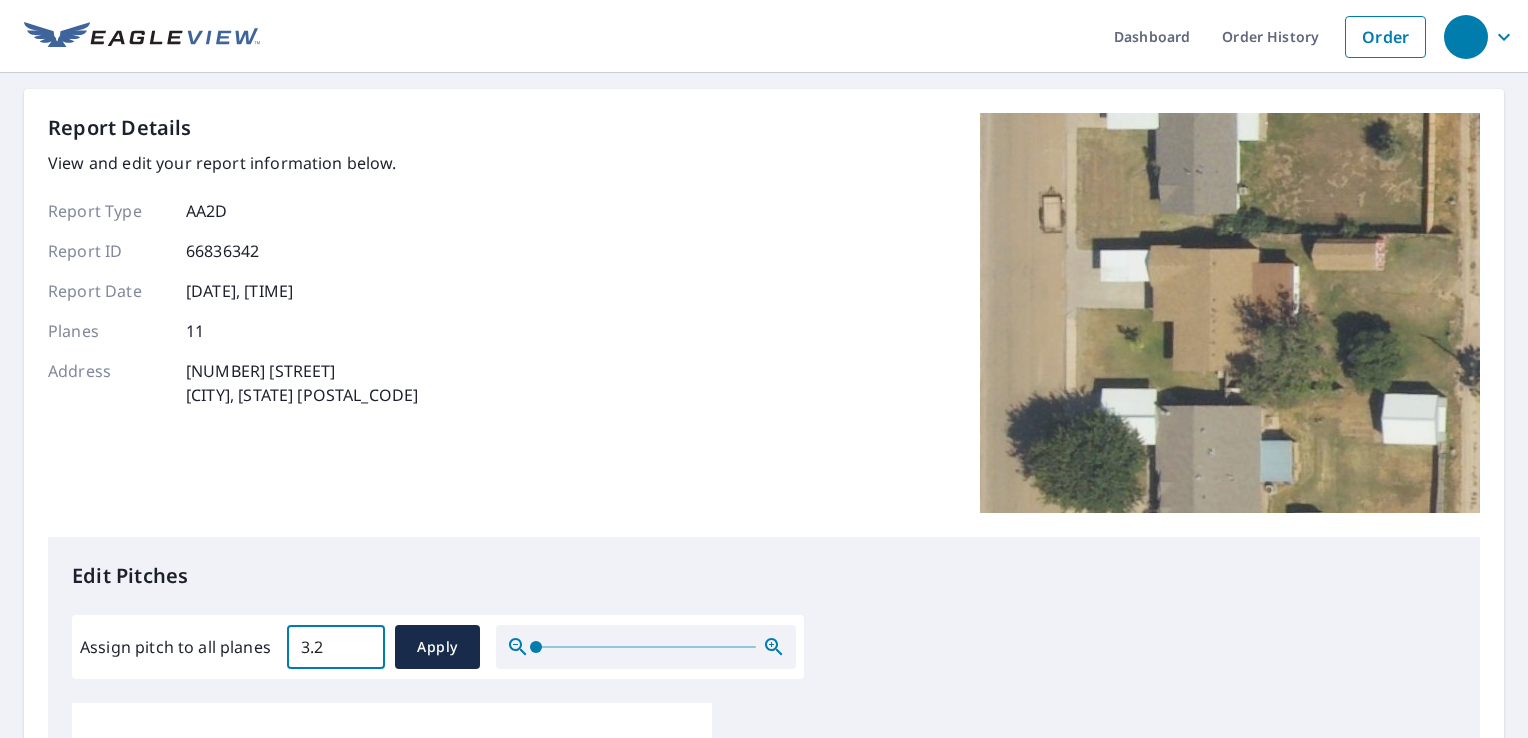 click on "3.2" at bounding box center [336, 647] 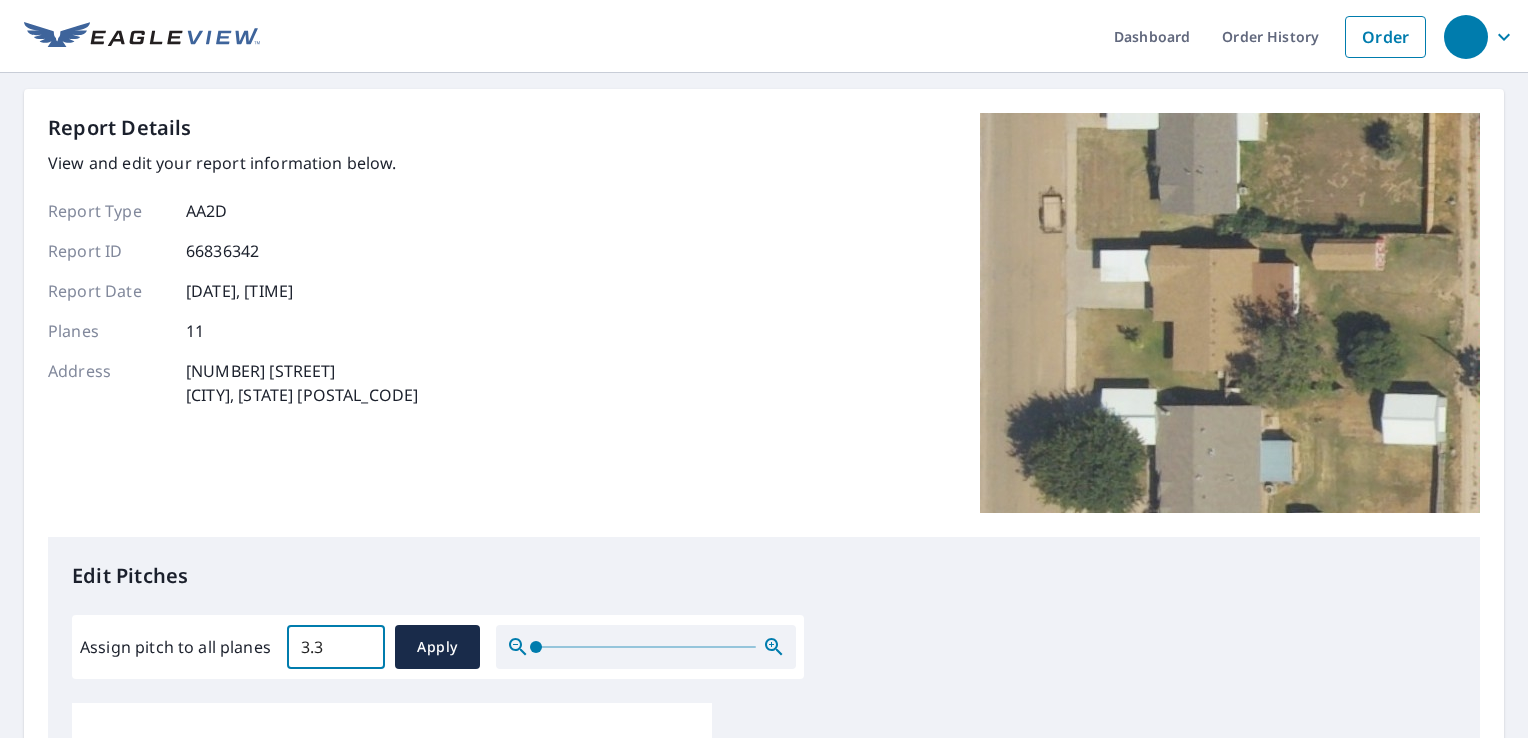 click on "3.3" at bounding box center (336, 647) 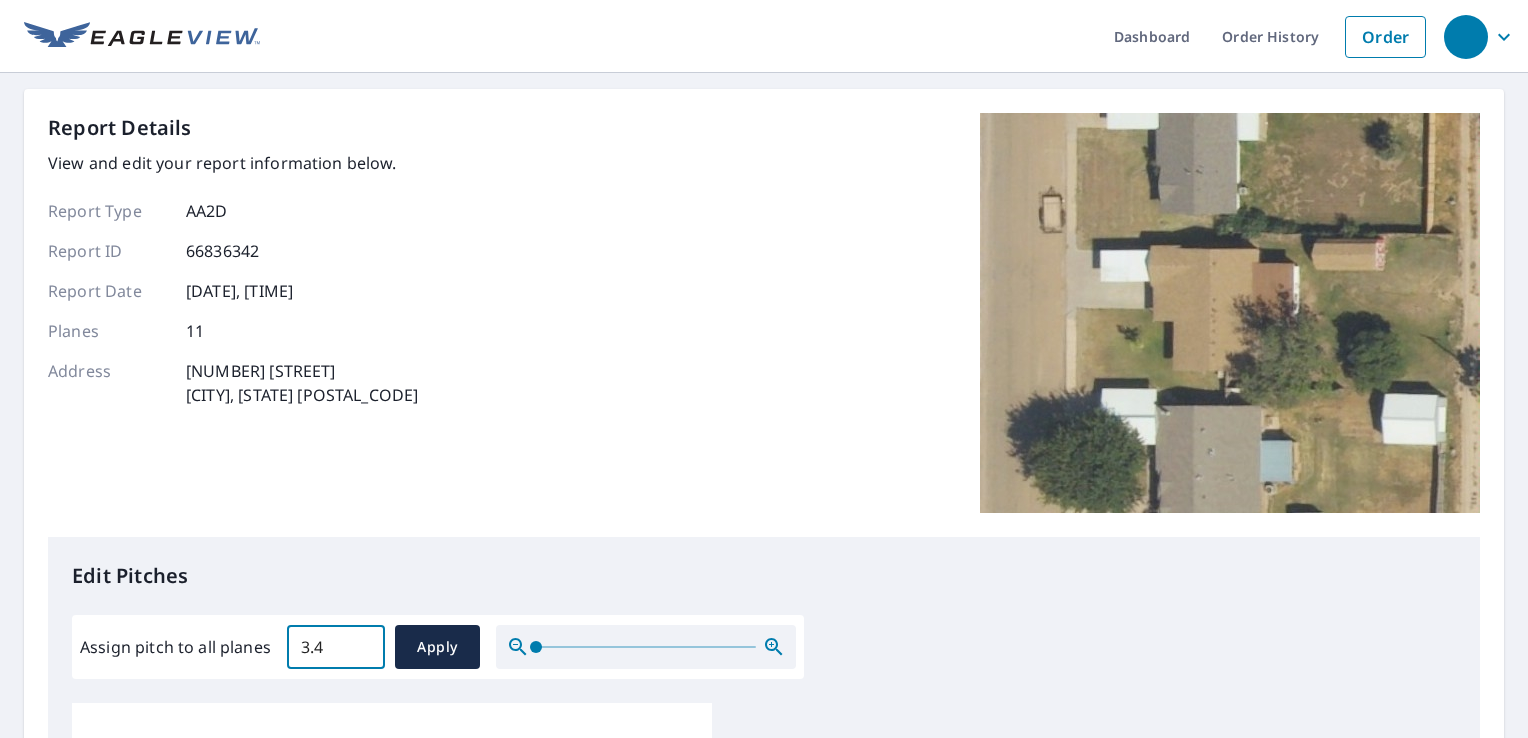 click on "3.4" at bounding box center (336, 647) 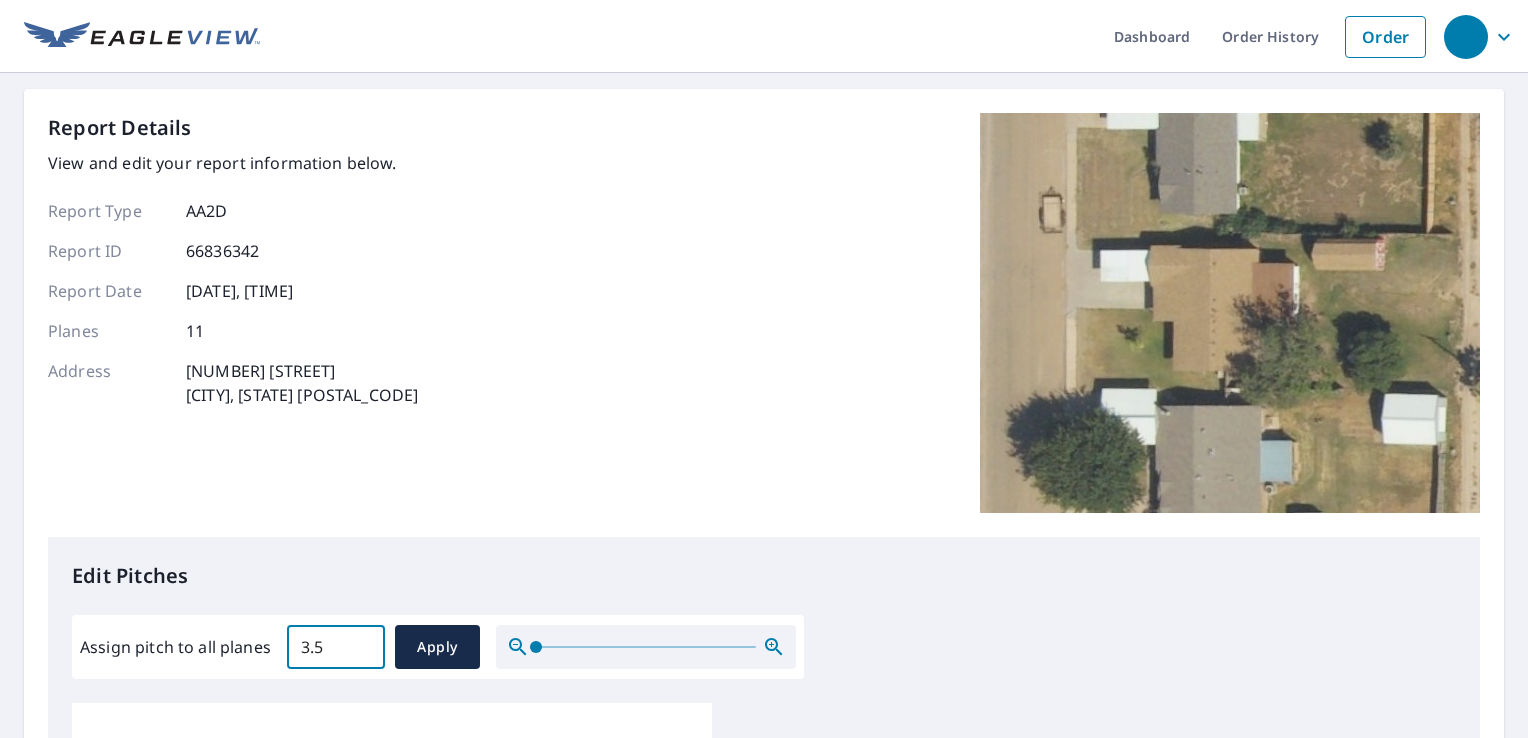 click on "3.5" at bounding box center (336, 647) 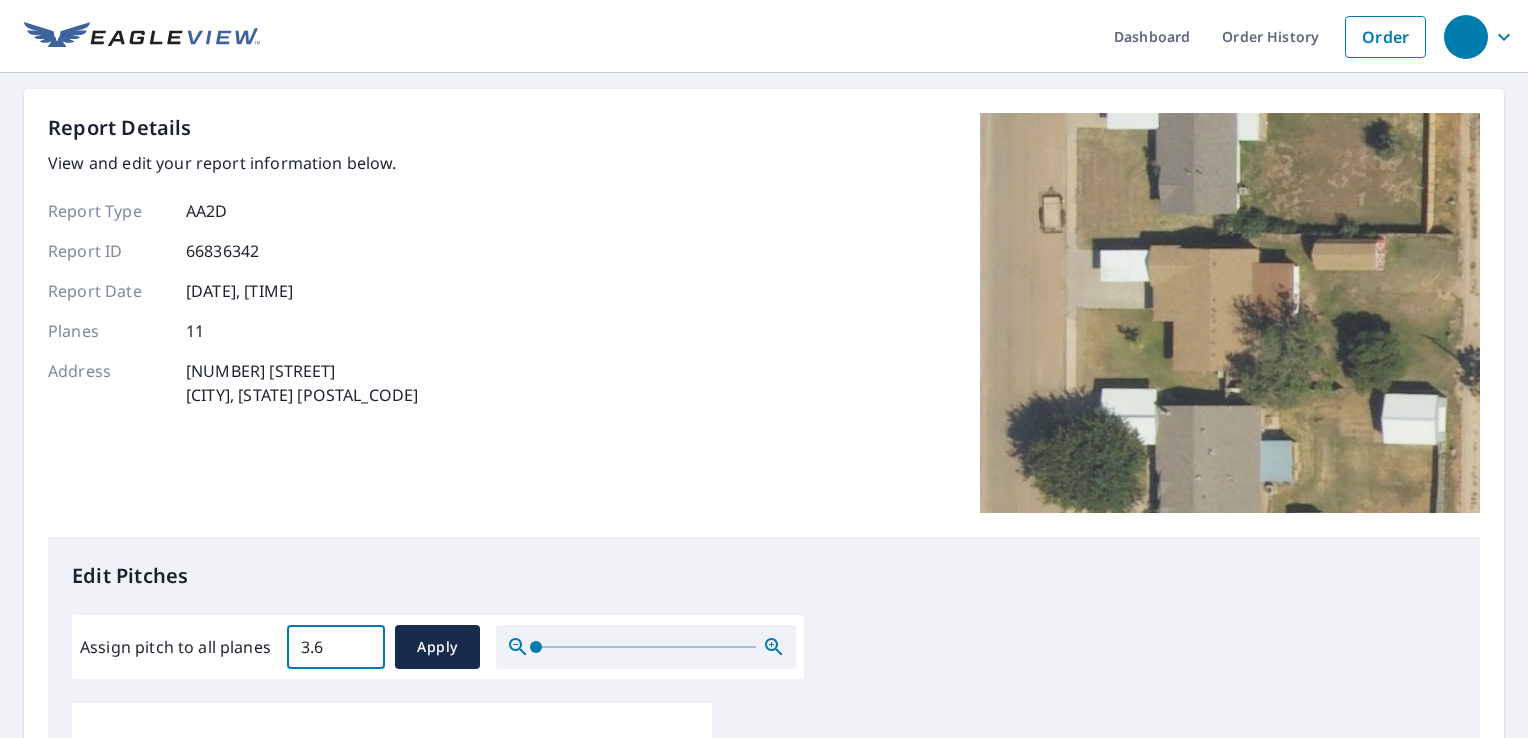 click on "3.6" at bounding box center (336, 647) 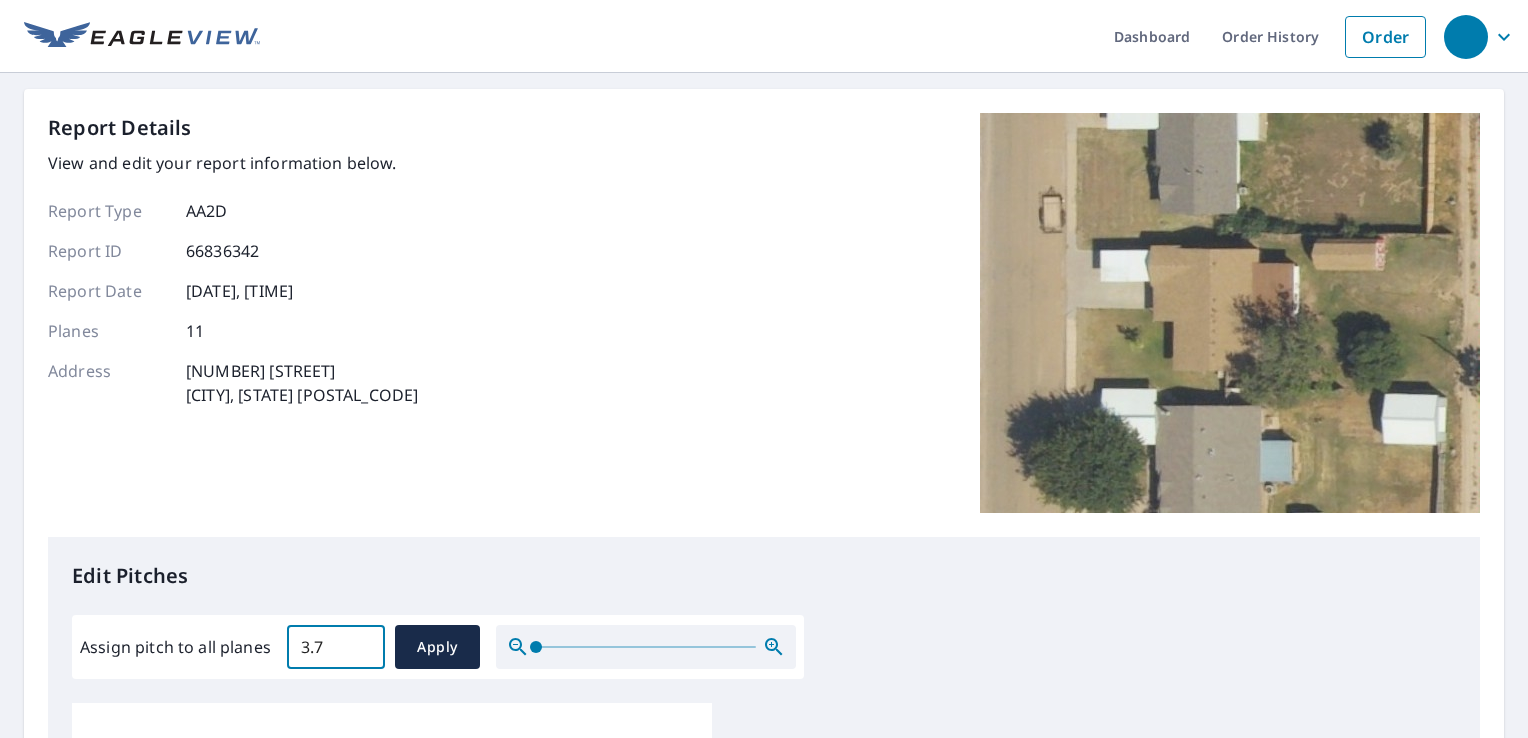 click on "3.7" at bounding box center [336, 647] 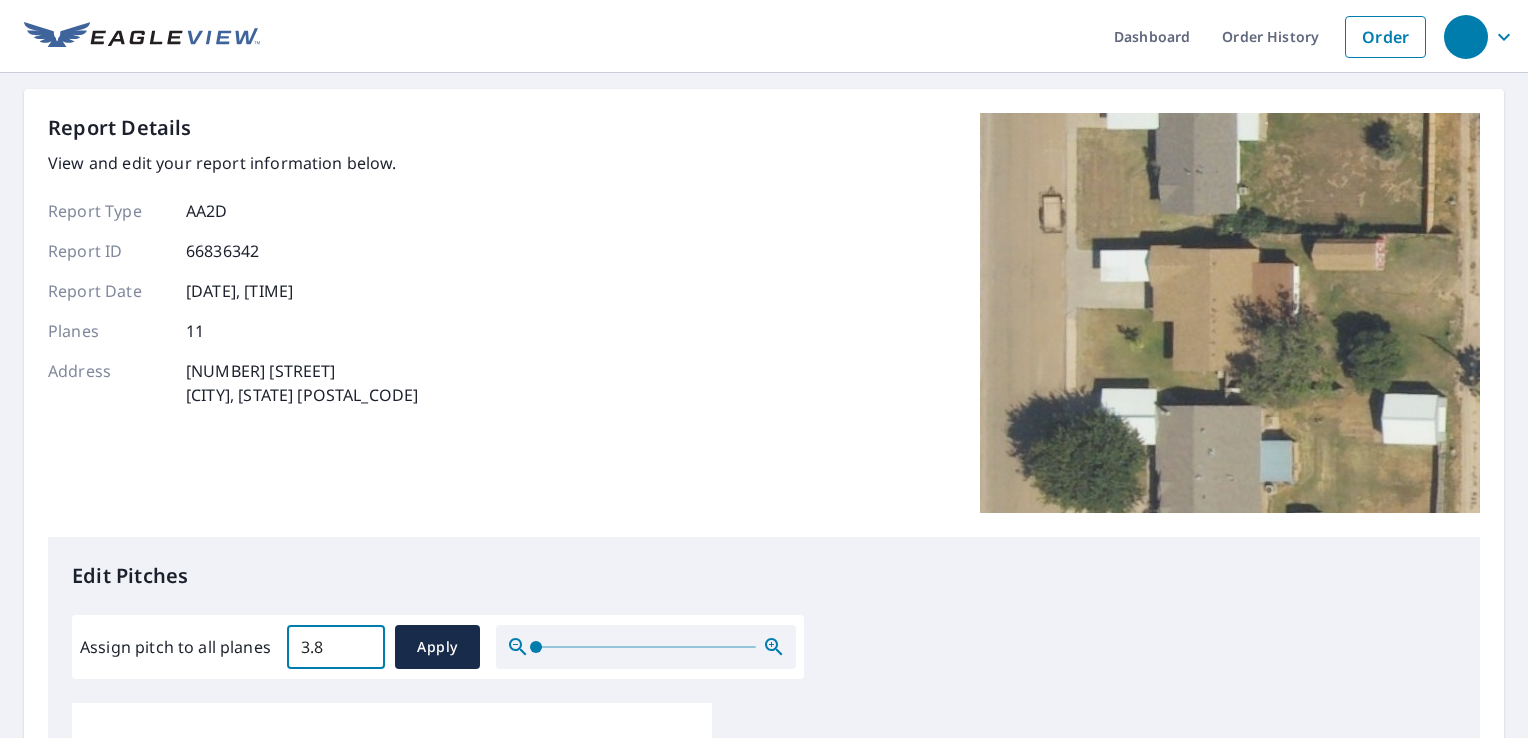click on "3.8" at bounding box center (336, 647) 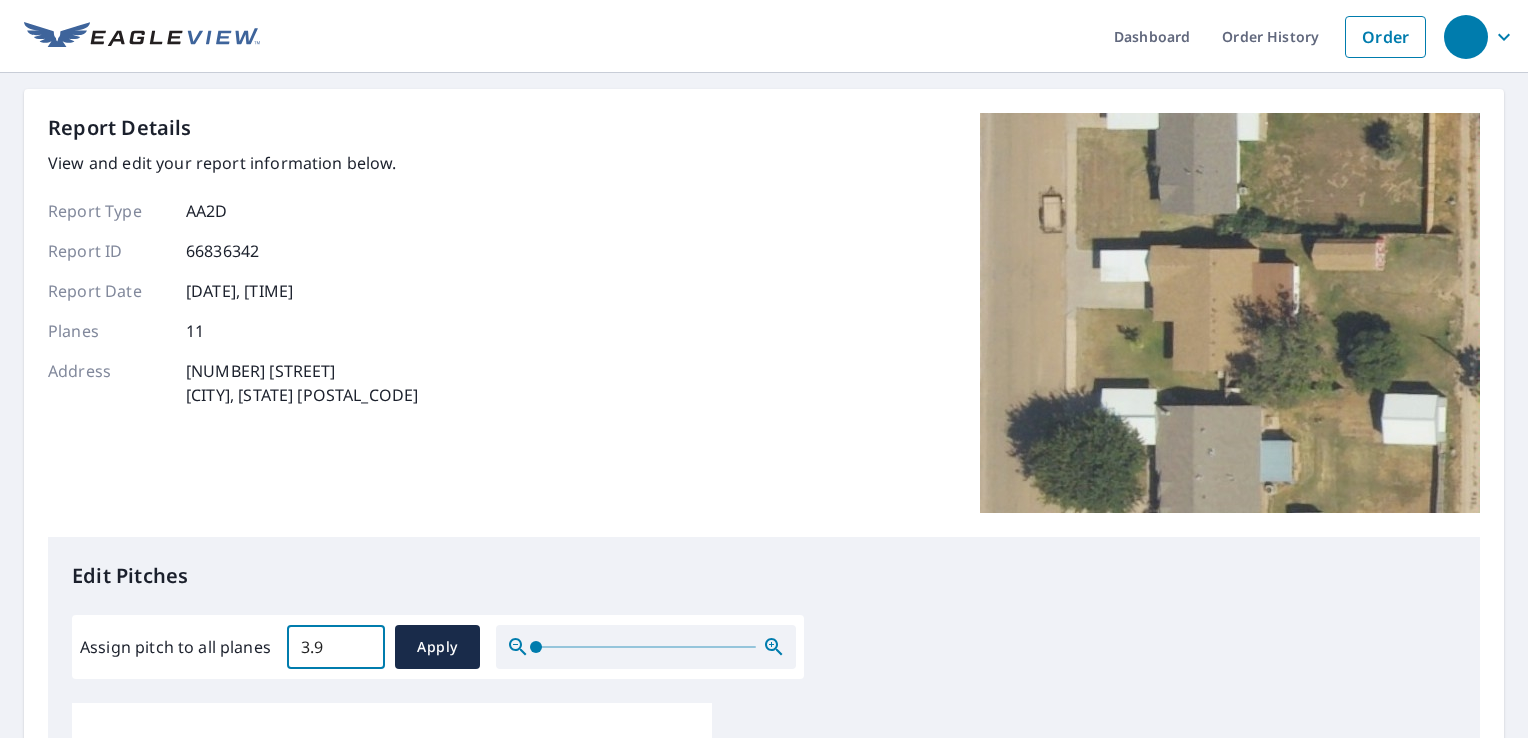 click on "3.9" at bounding box center [336, 647] 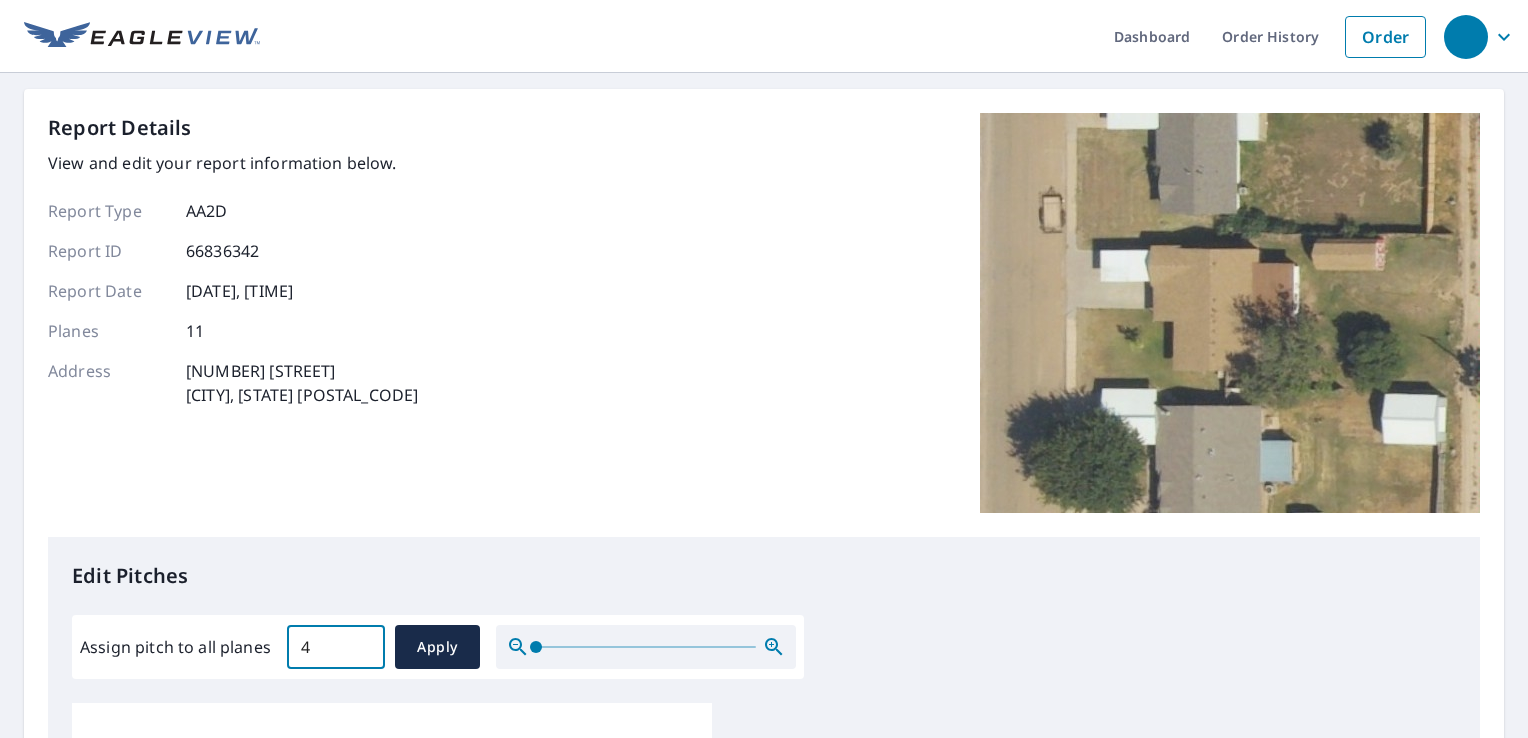 type on "4" 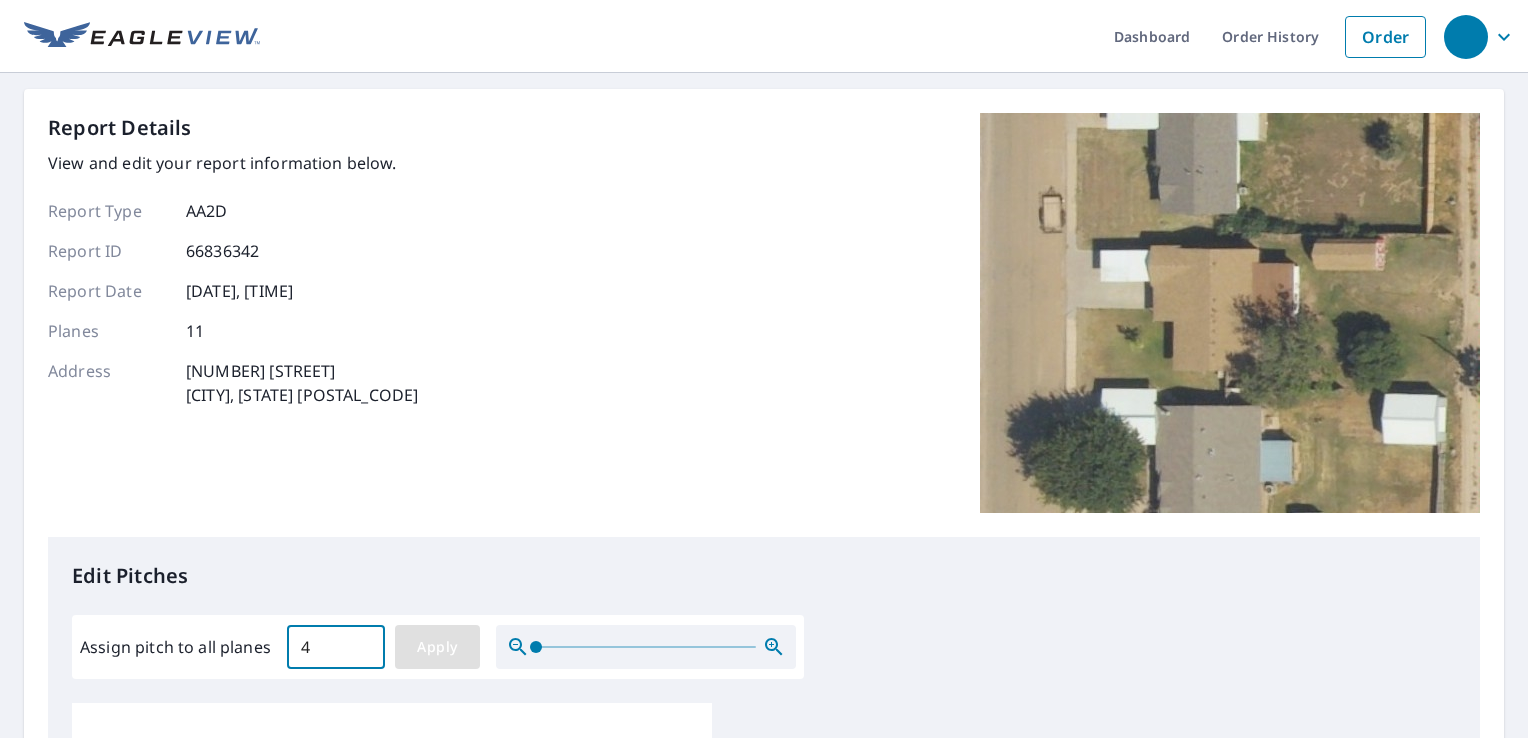 click on "Apply" at bounding box center (437, 647) 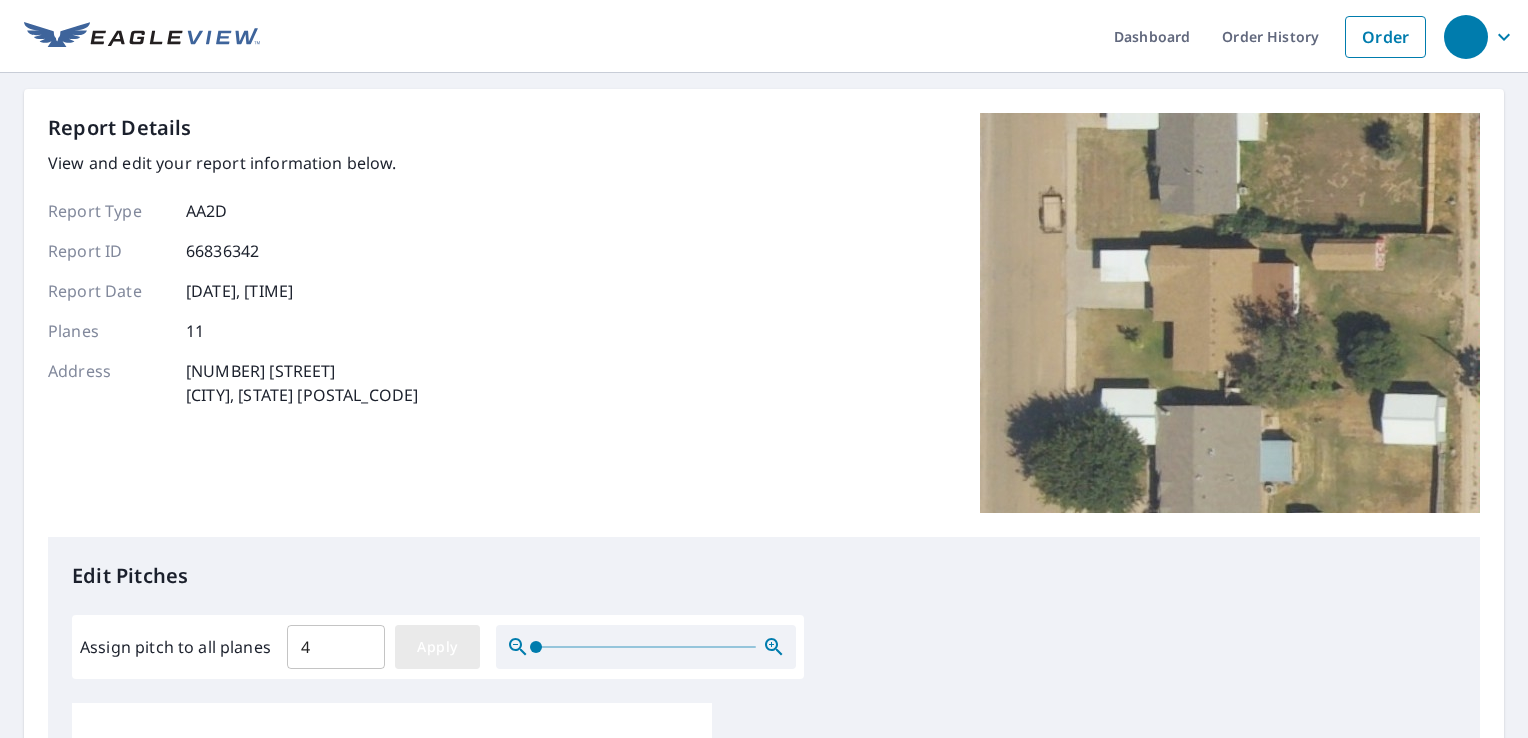 click on "Apply" at bounding box center (437, 647) 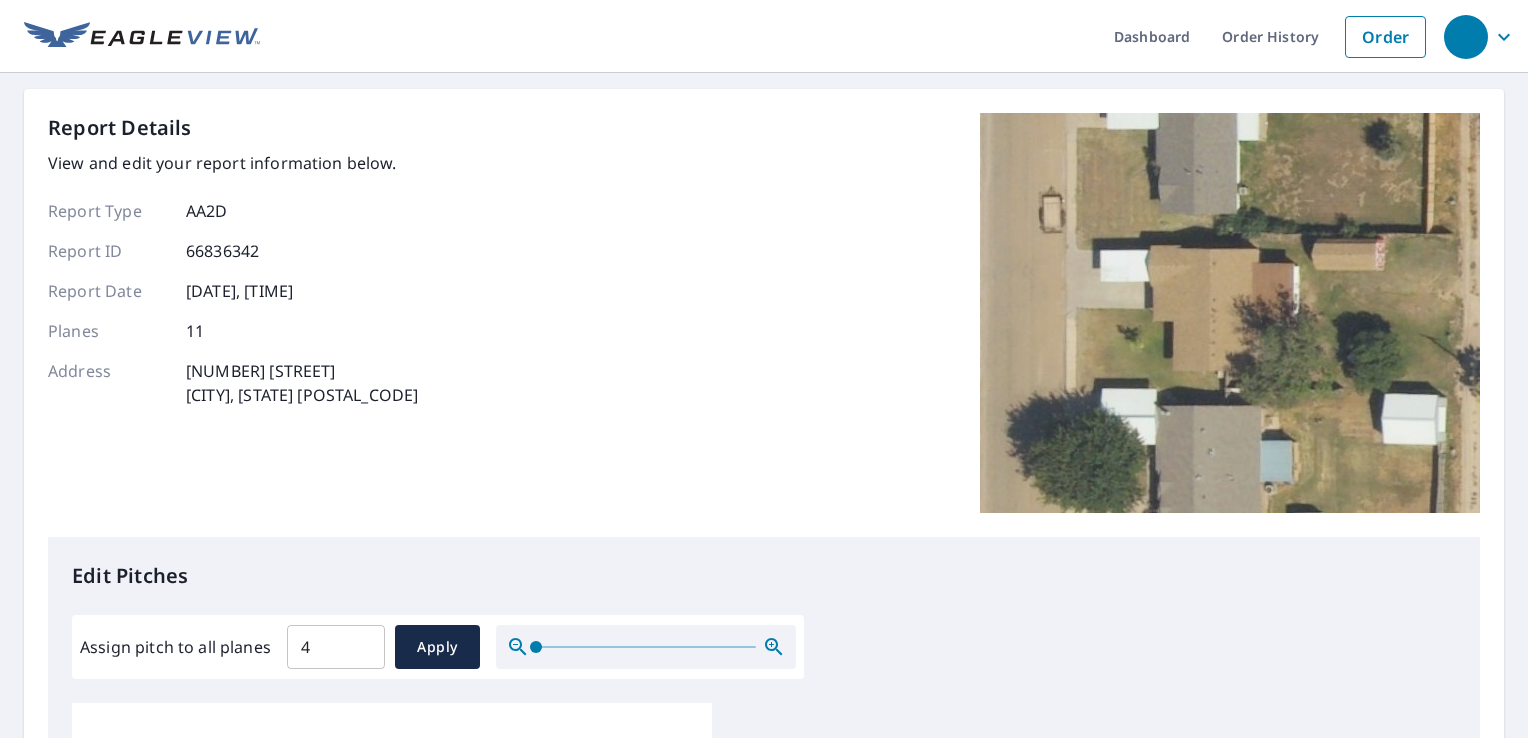 scroll, scrollTop: 300, scrollLeft: 0, axis: vertical 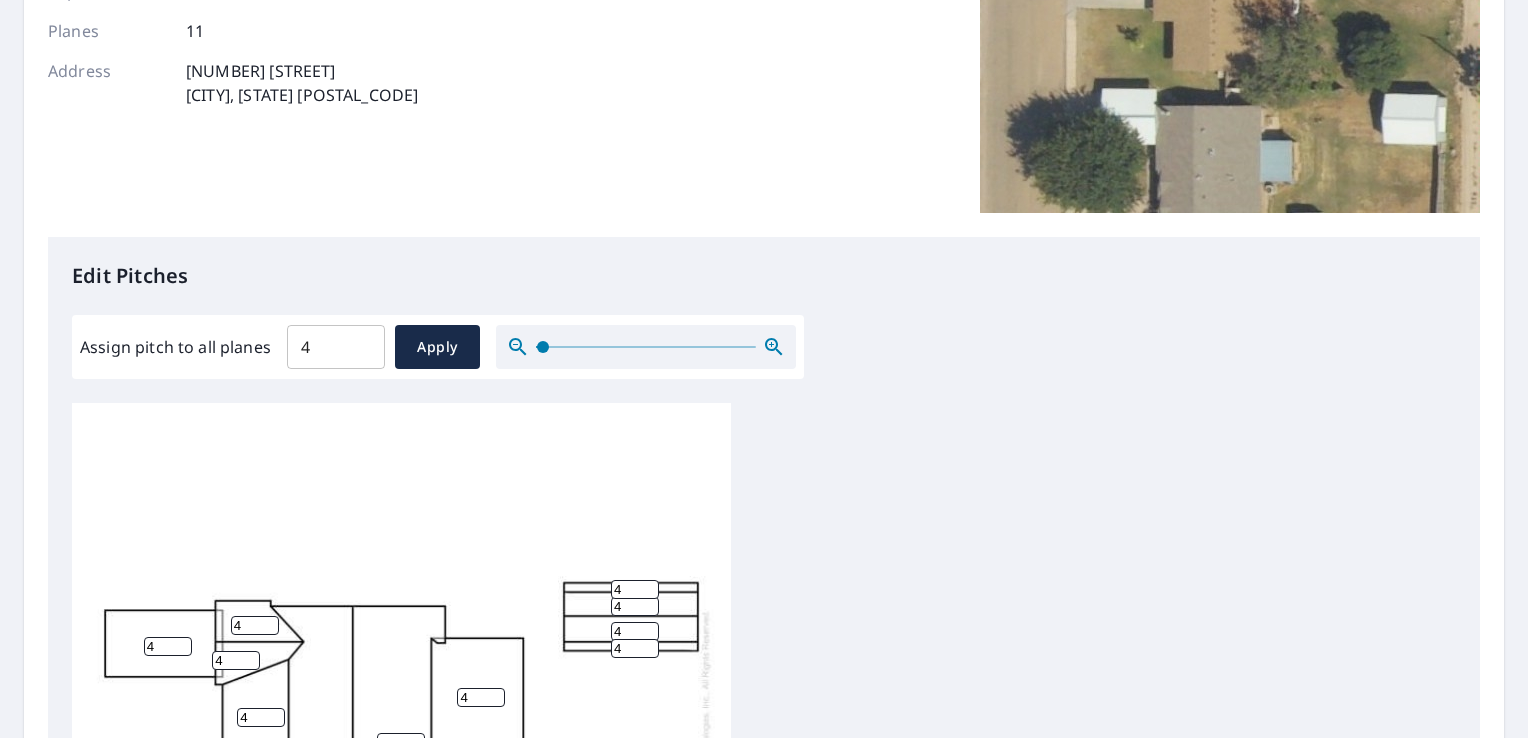 drag, startPoint x: 530, startPoint y: 348, endPoint x: 430, endPoint y: 362, distance: 100.97524 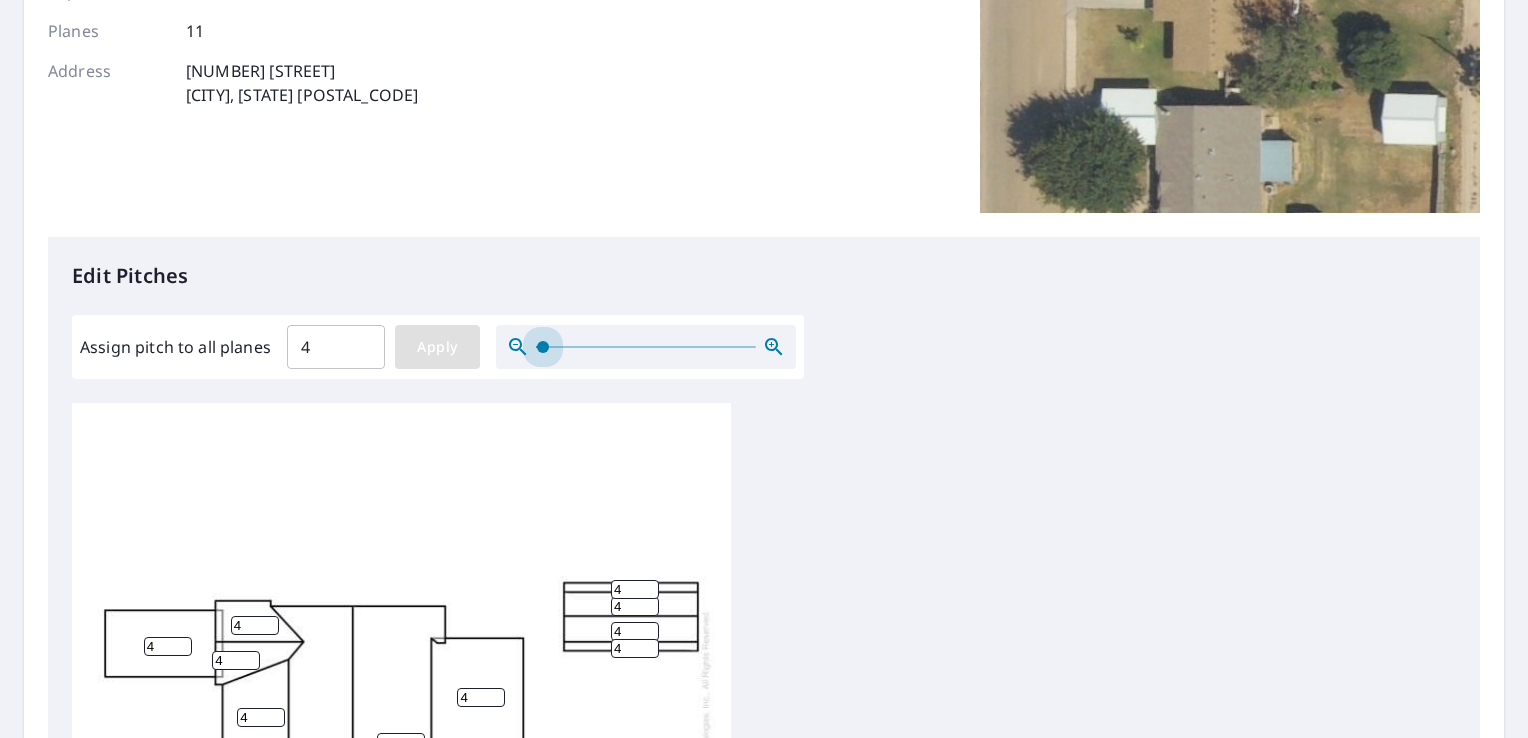 click at bounding box center [543, 347] 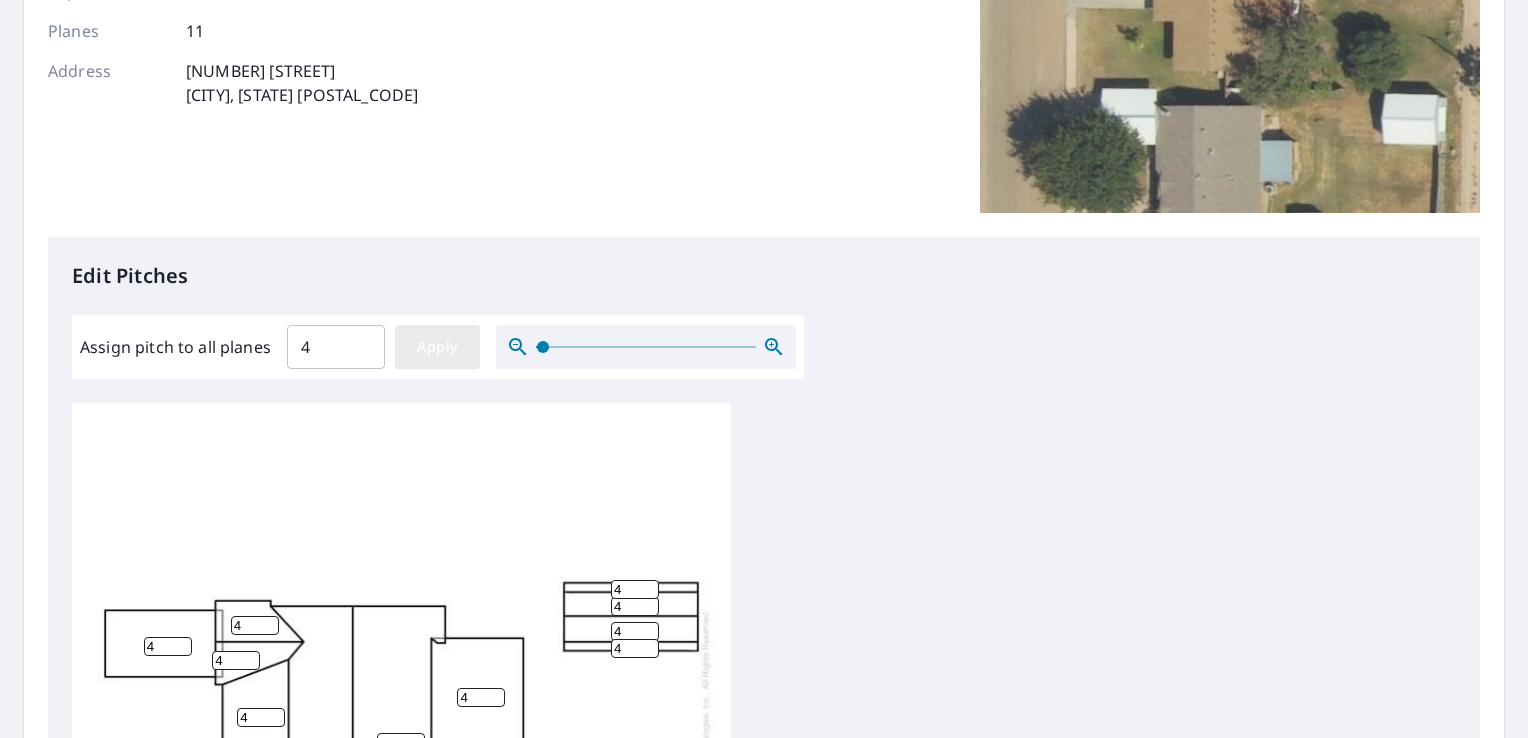 click on "Apply" at bounding box center (437, 347) 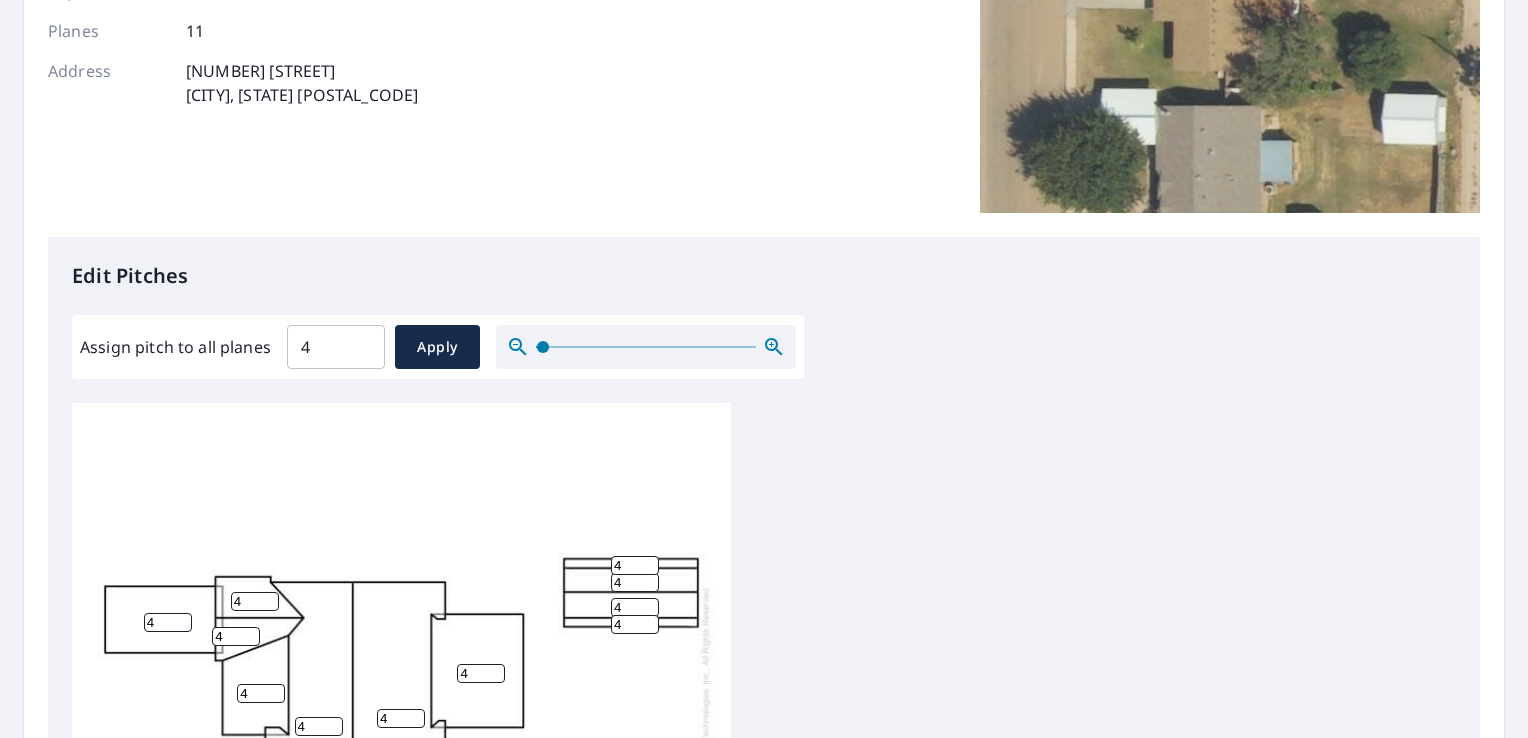 scroll, scrollTop: 38, scrollLeft: 0, axis: vertical 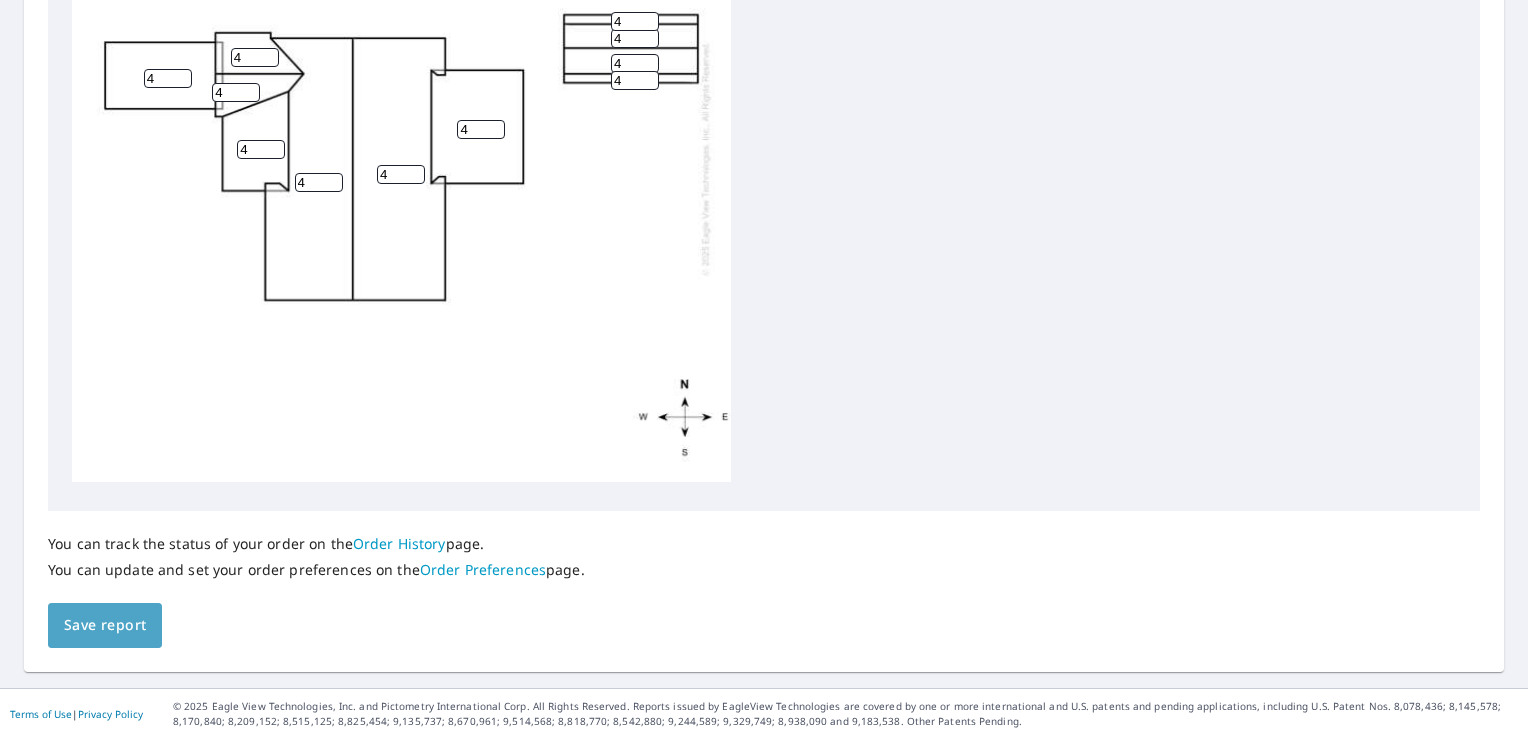 click on "Save report" at bounding box center (105, 625) 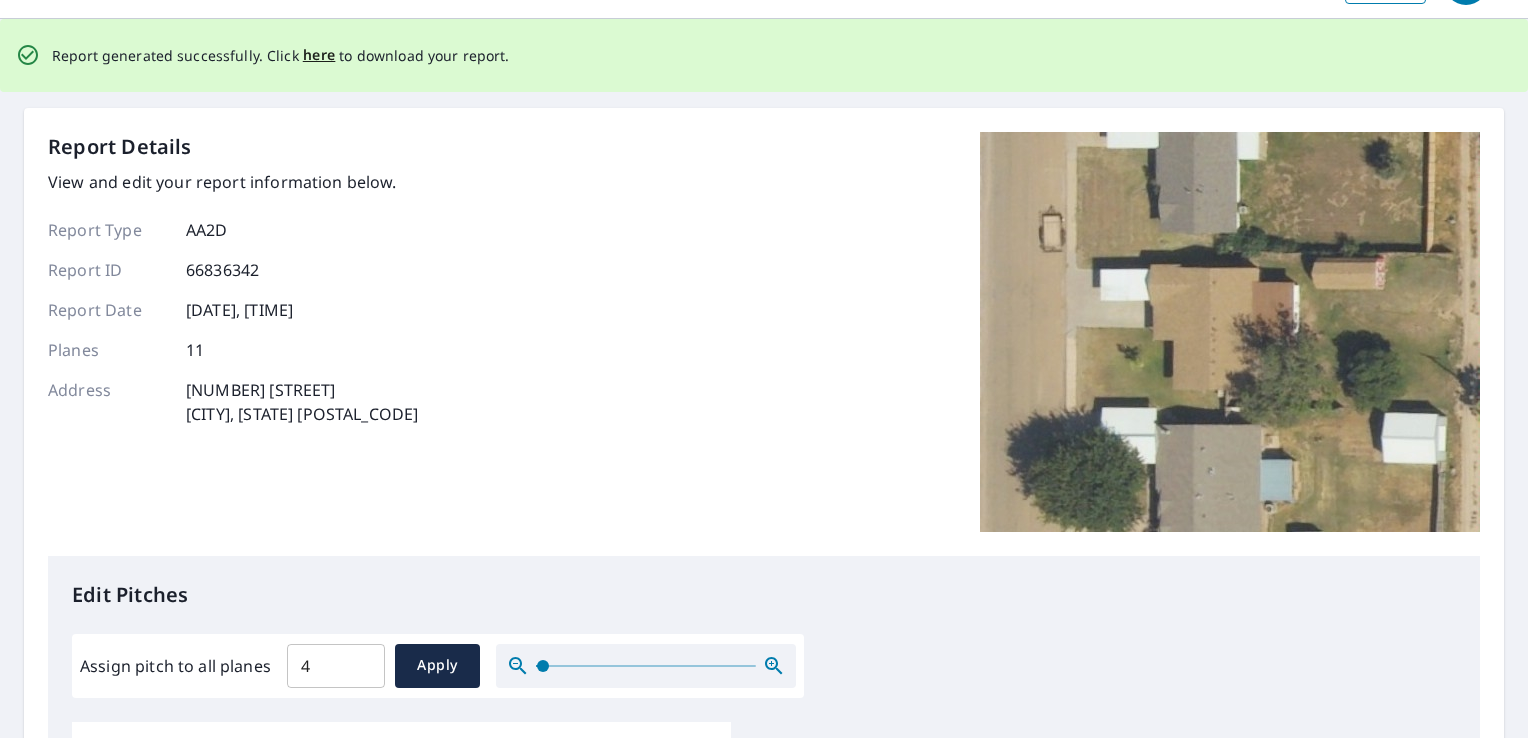 scroll, scrollTop: 100, scrollLeft: 0, axis: vertical 